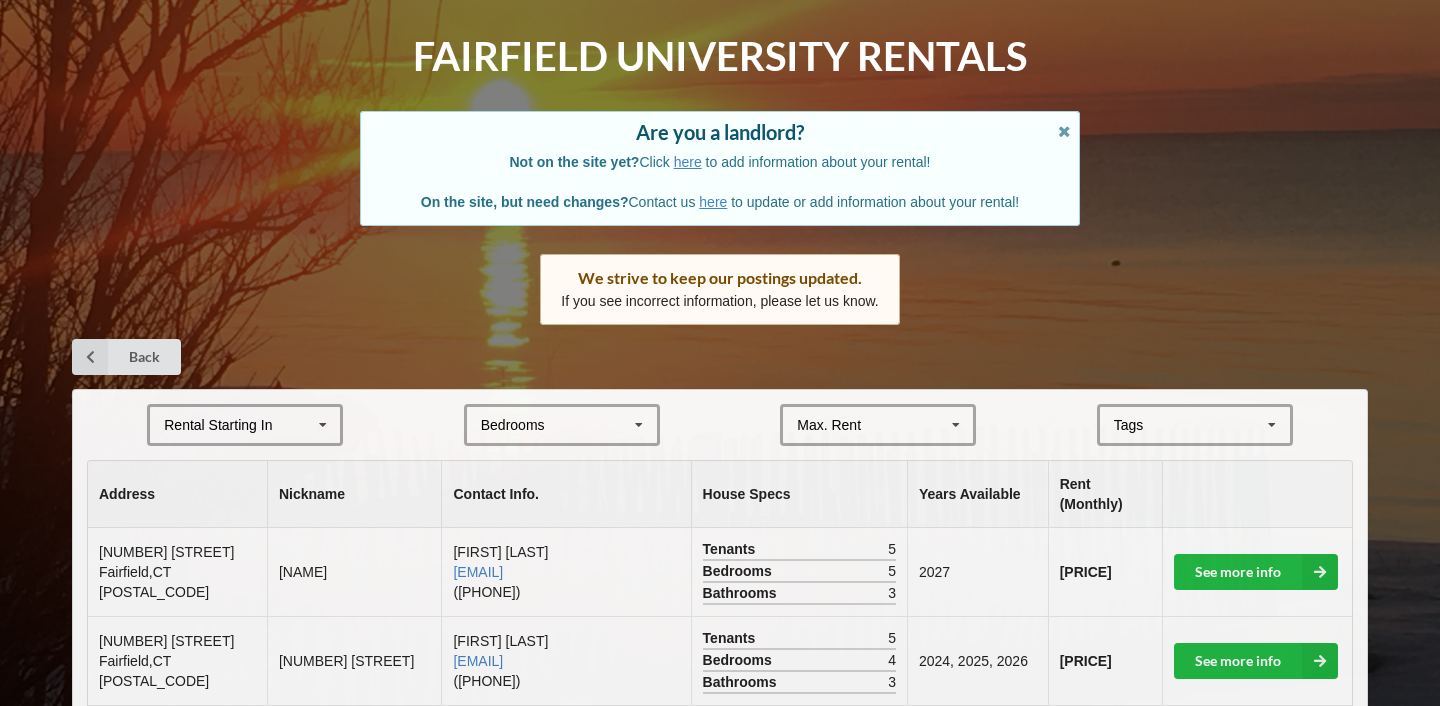 scroll, scrollTop: 75, scrollLeft: 0, axis: vertical 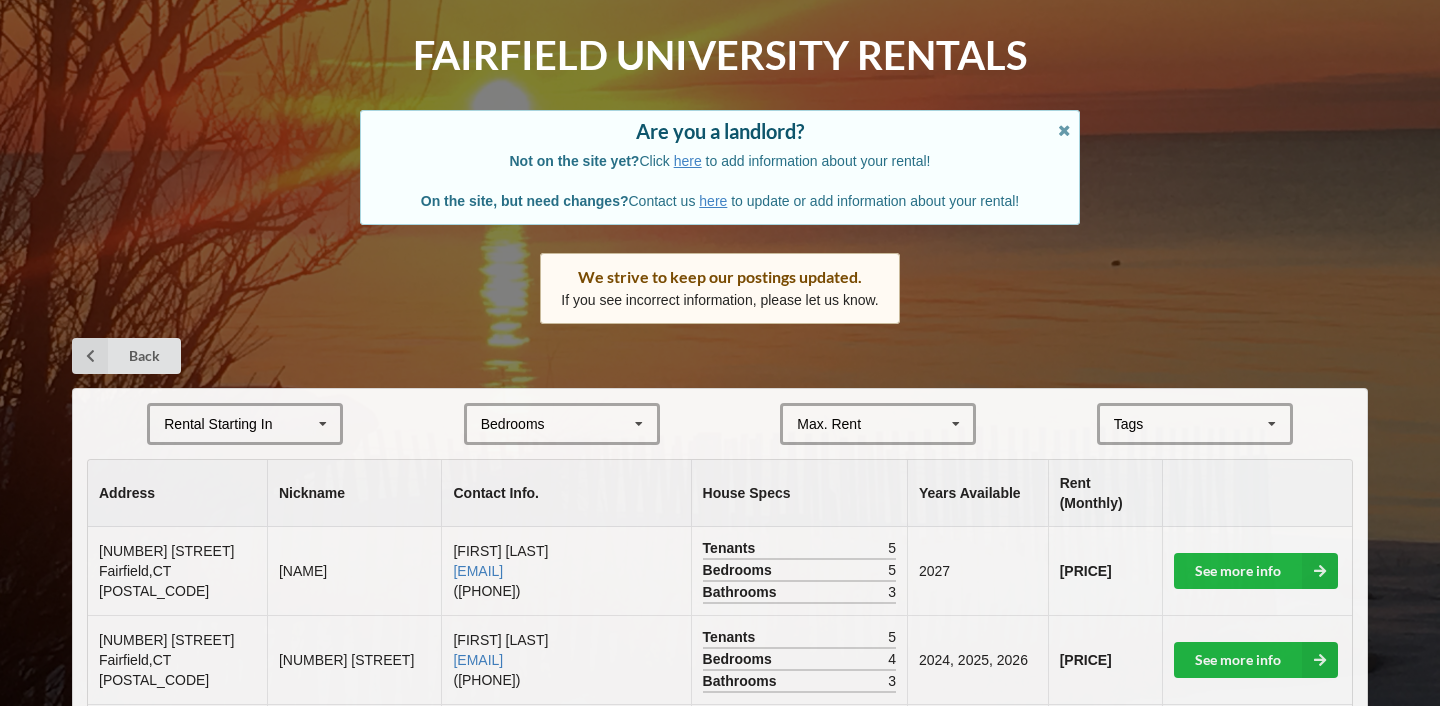 click at bounding box center (323, 424) 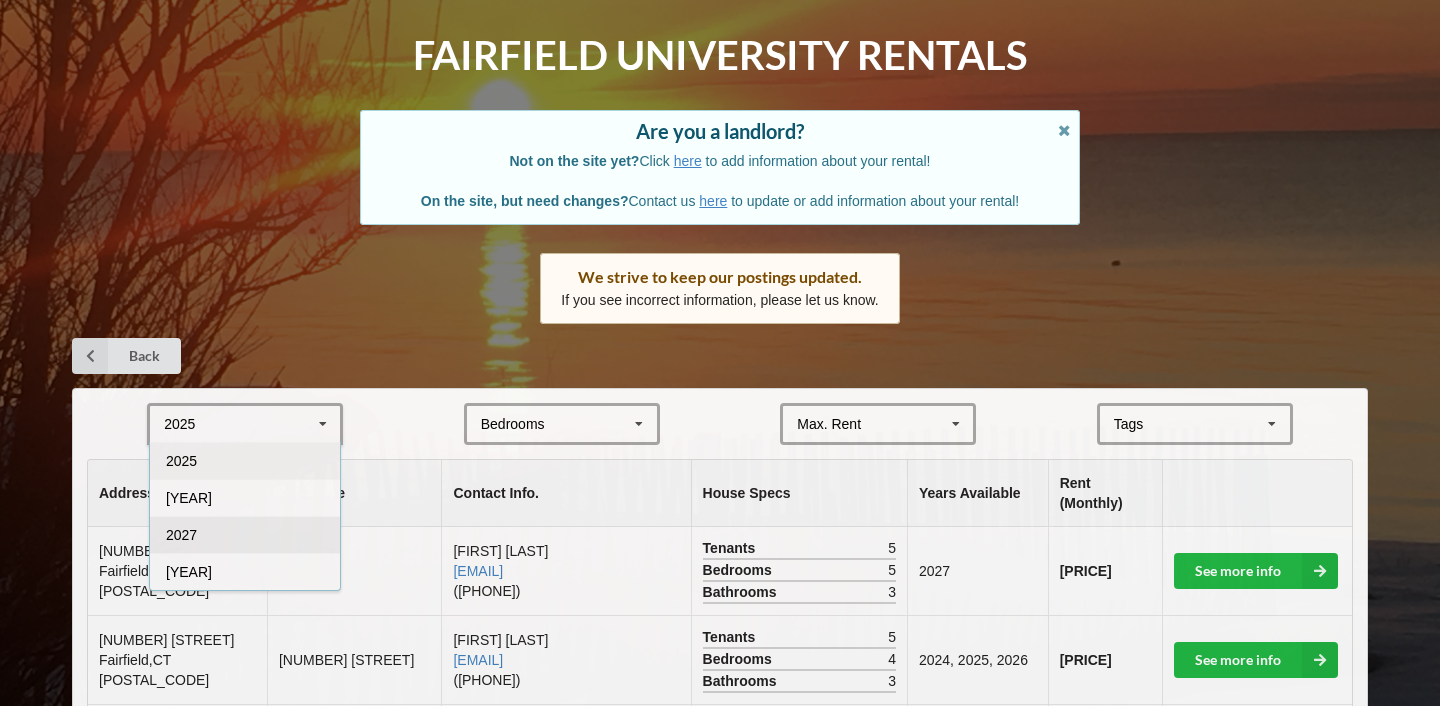 click on "2027" at bounding box center [245, 534] 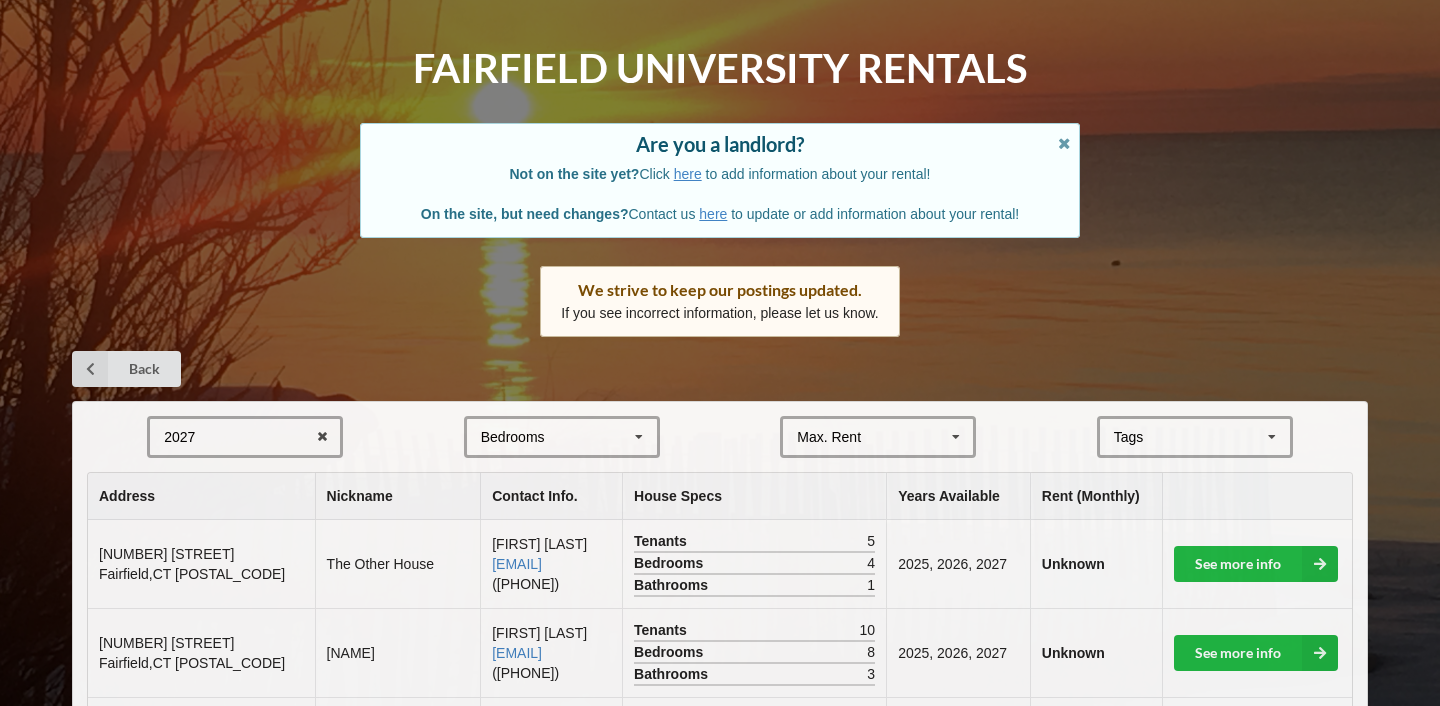 scroll, scrollTop: 64, scrollLeft: 0, axis: vertical 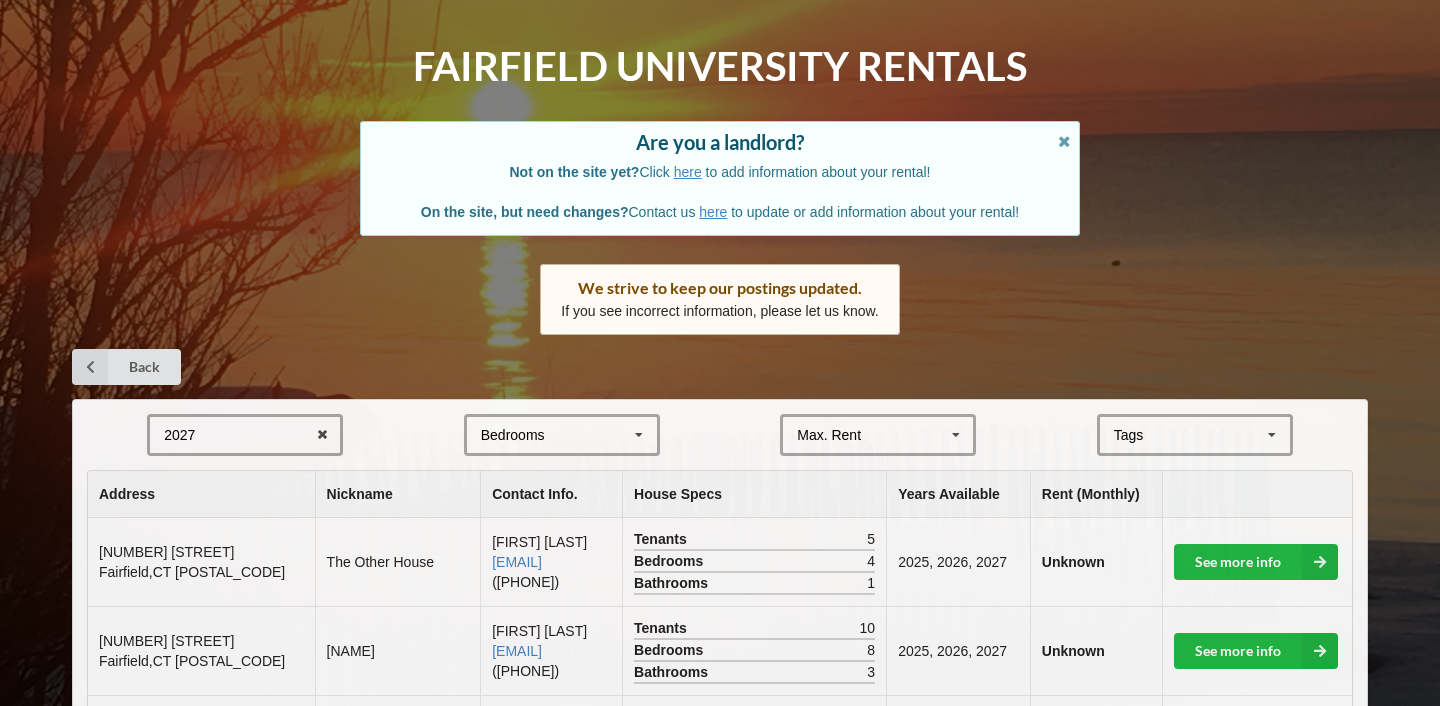 click at bounding box center [1272, 435] 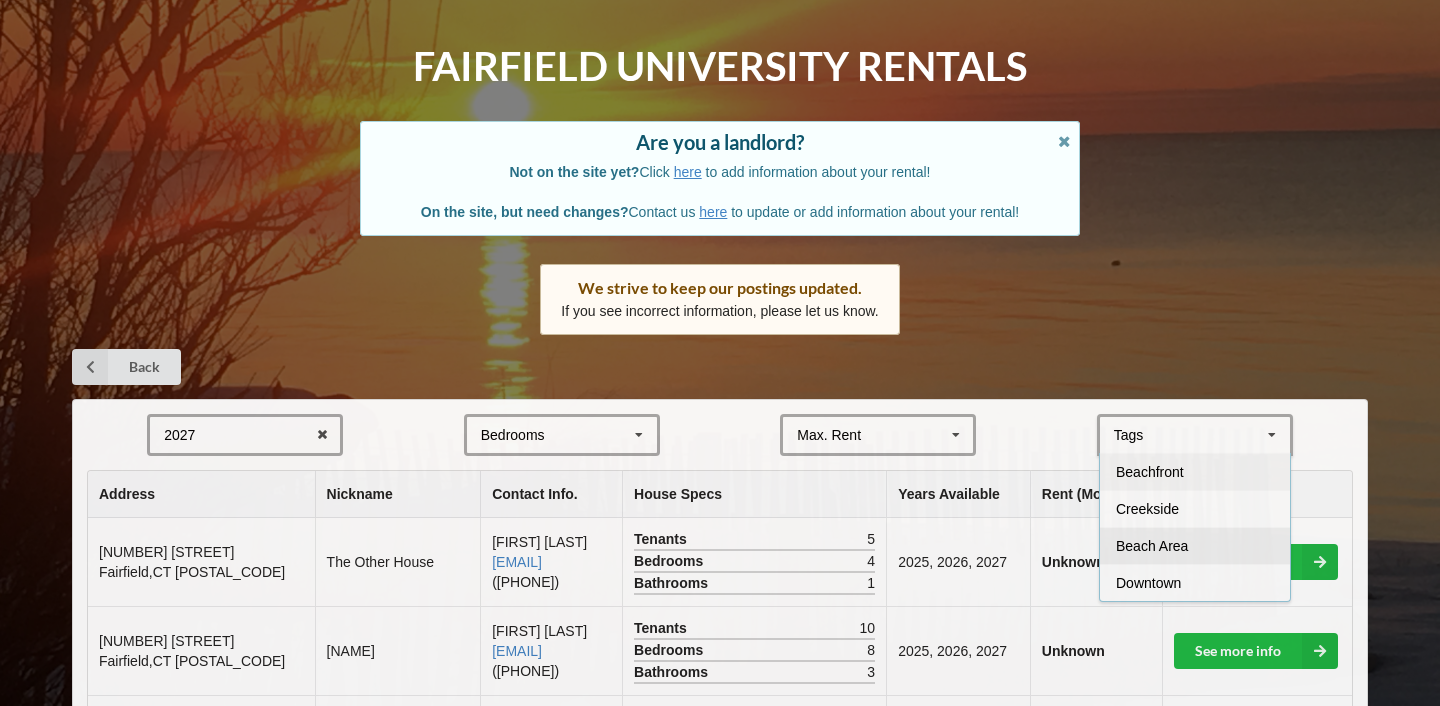 click on "Beach Area" at bounding box center (1152, 546) 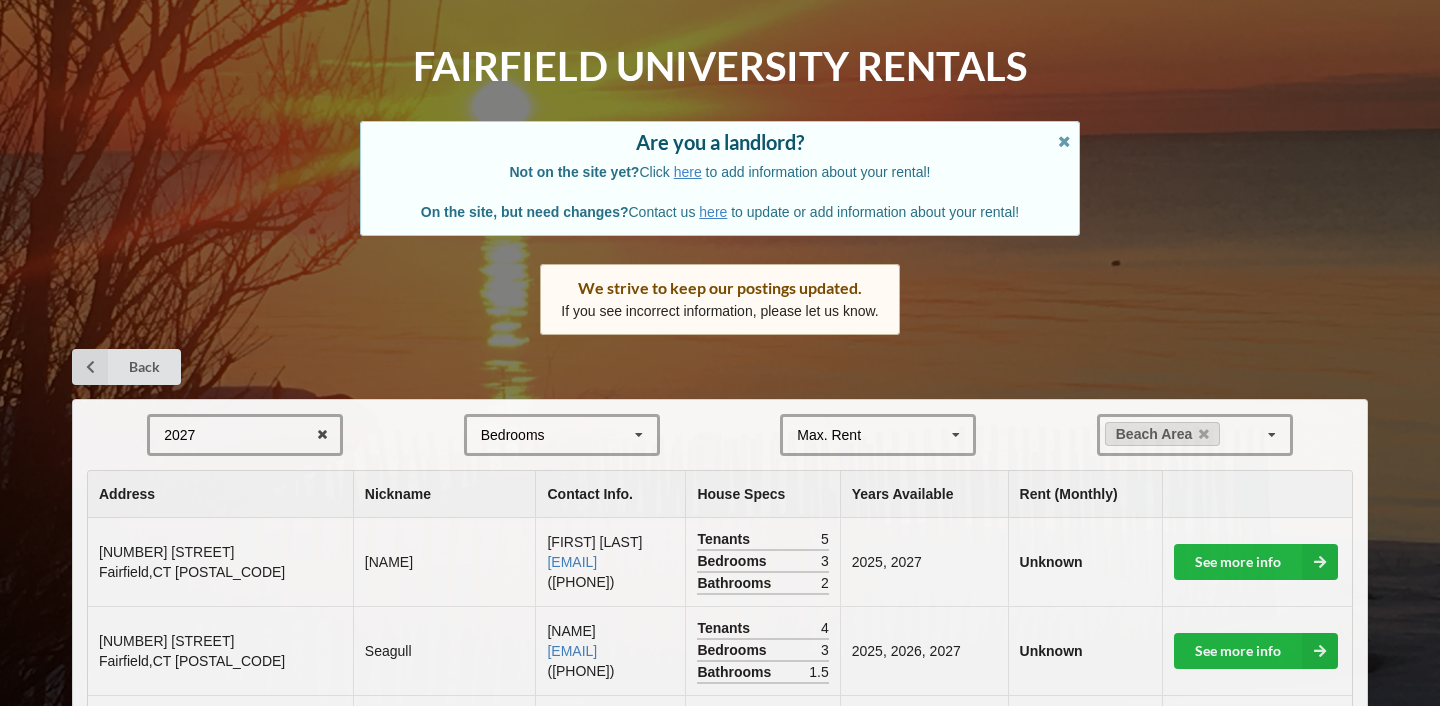 click on "Address Nickname Contact Info. House Specs Years Available Rent (Monthly) [NUMBER] [STREET] Fairfield ,  CT   06824 Blue Door [FIRST] [LAST] [EMAIL] ([PHONE]) Tenants   5 Bedrooms   3 Bathrooms   2 [YEAR], [YEAR] Unknown See more info [NUMBER] [STREET] Fairfield ,  CT   06824 Seagull TBP [EMAIL] ([PHONE]) Tenants   4 Bedrooms   3 Bathrooms   1.5 [YEAR], [YEAR], [YEAR] Unknown See more info [NUMBER] [STREET] Fairfield ,  CT   06824 Tenants   4" at bounding box center [720, 566] 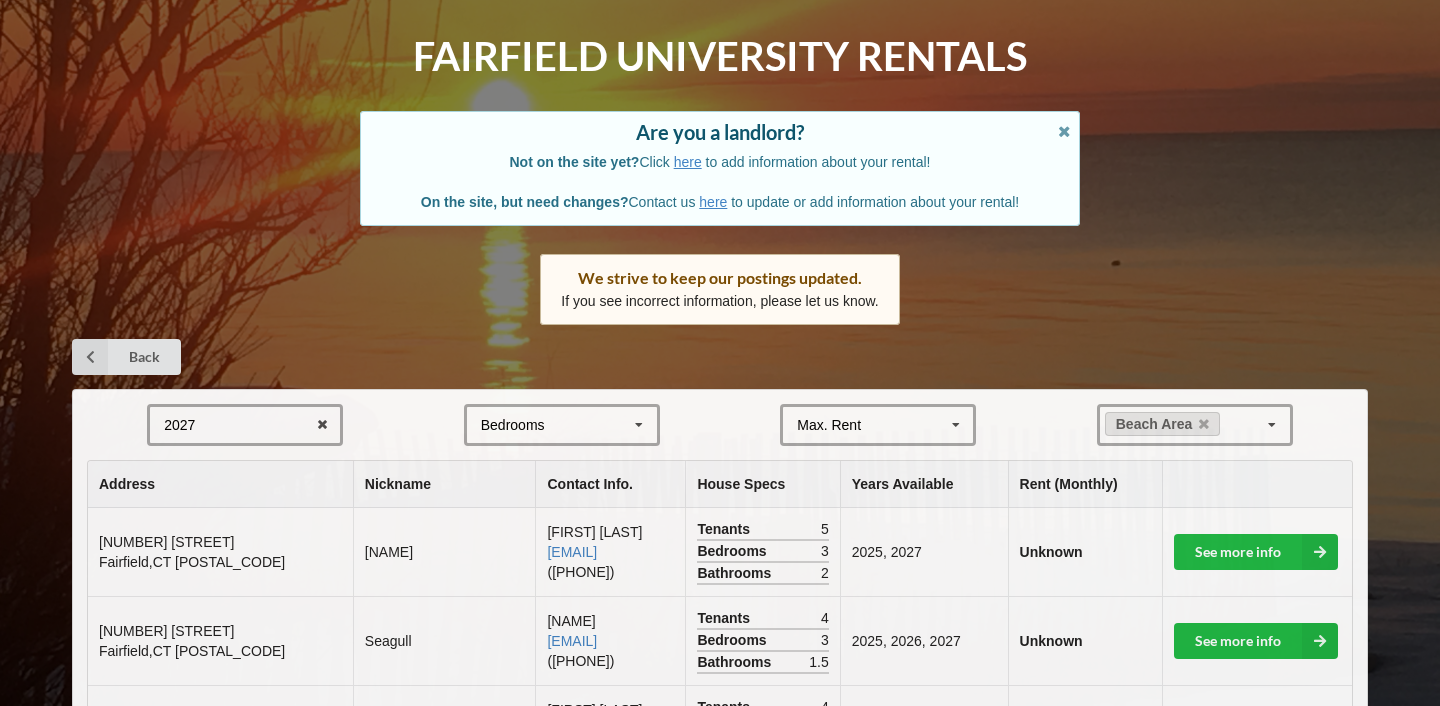 scroll, scrollTop: 76, scrollLeft: 0, axis: vertical 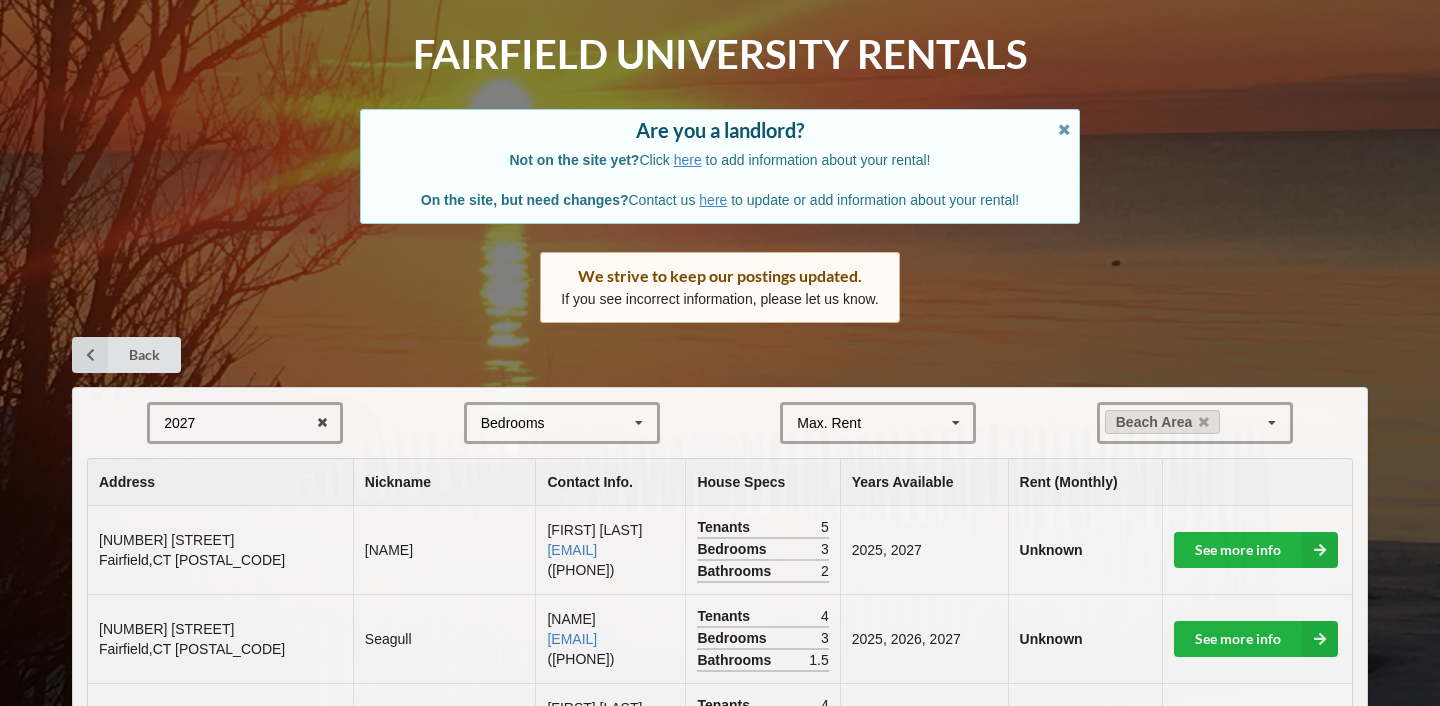click at bounding box center [1272, 423] 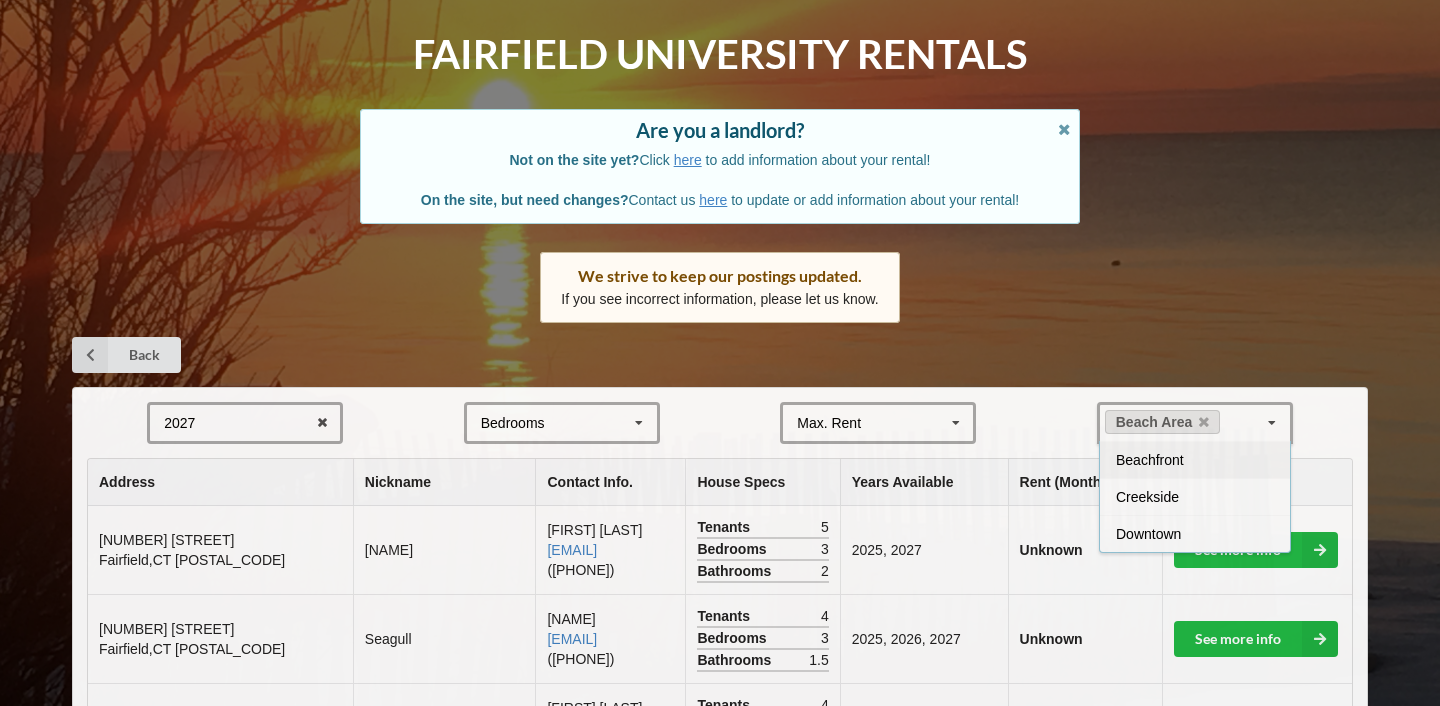 click on "Beachfront" at bounding box center (1195, 459) 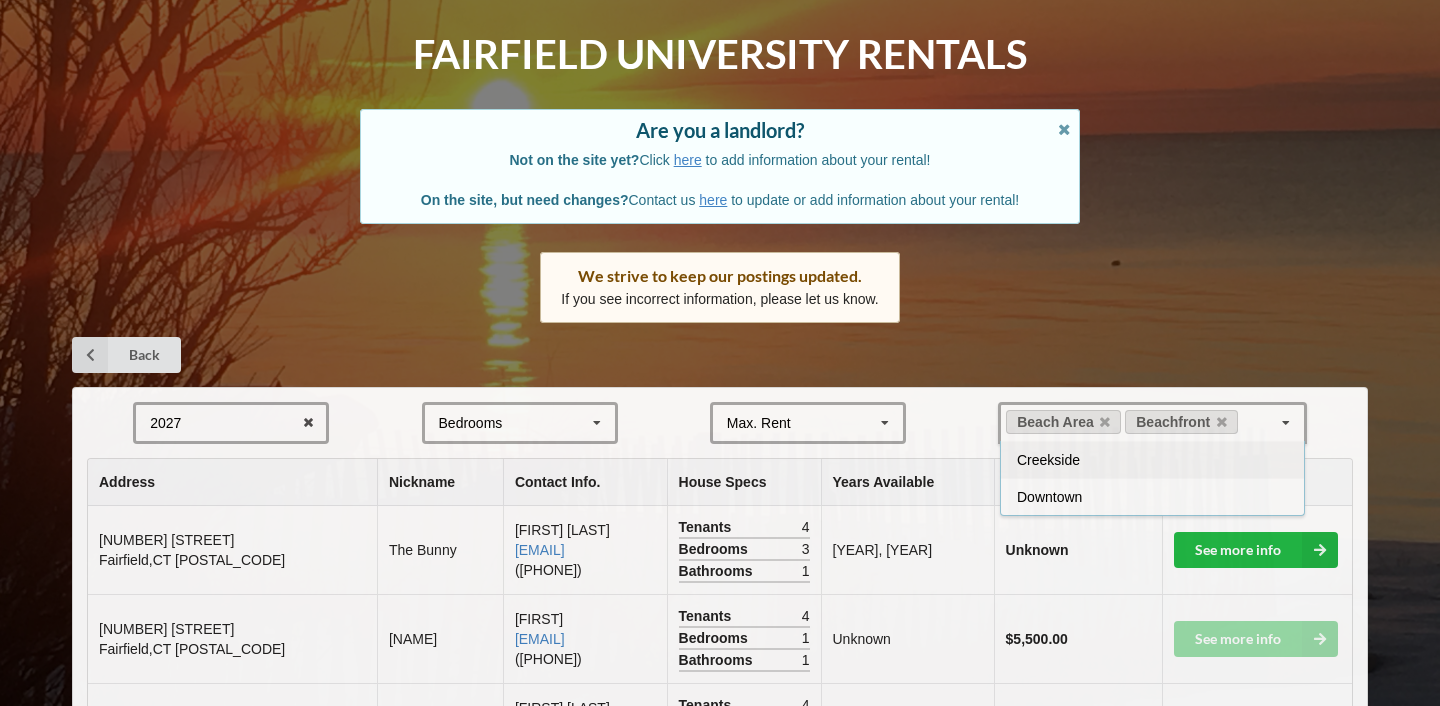 click on "Back" at bounding box center [720, 355] 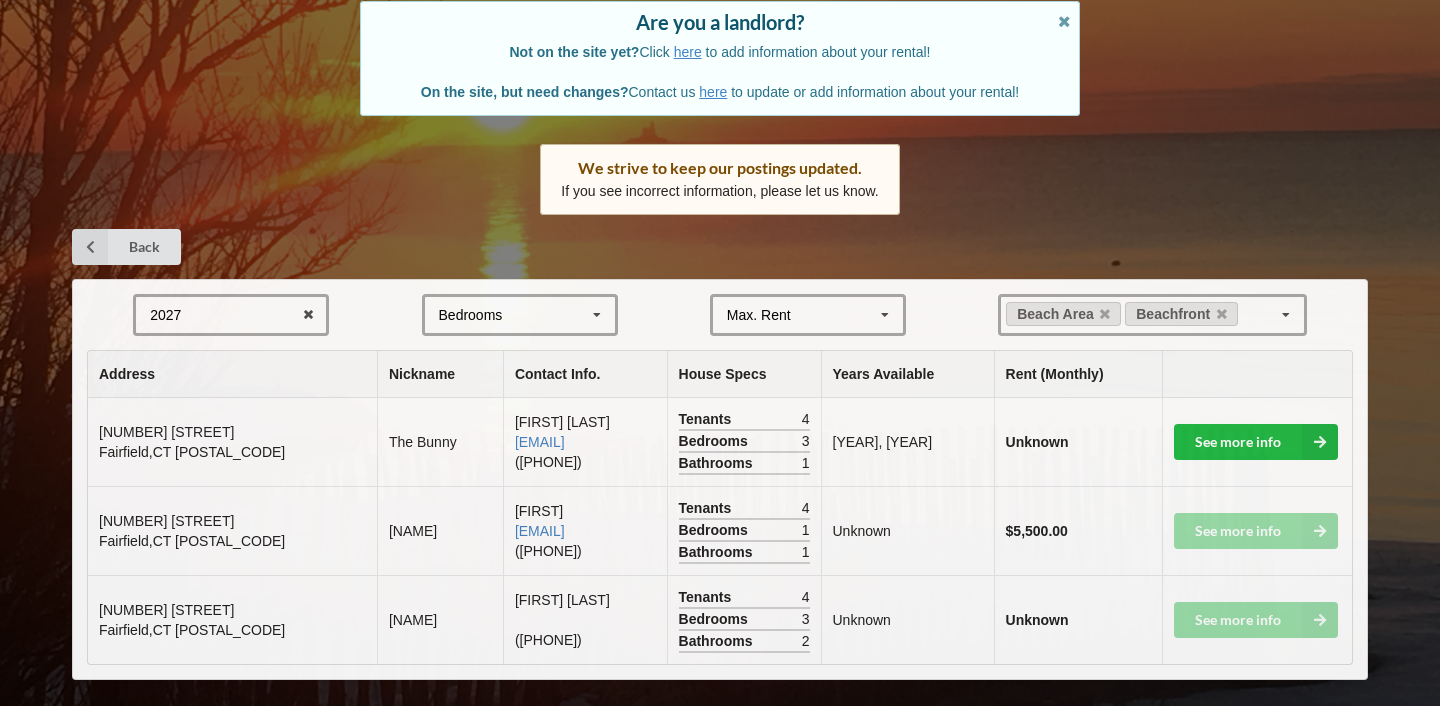 scroll, scrollTop: 198, scrollLeft: 0, axis: vertical 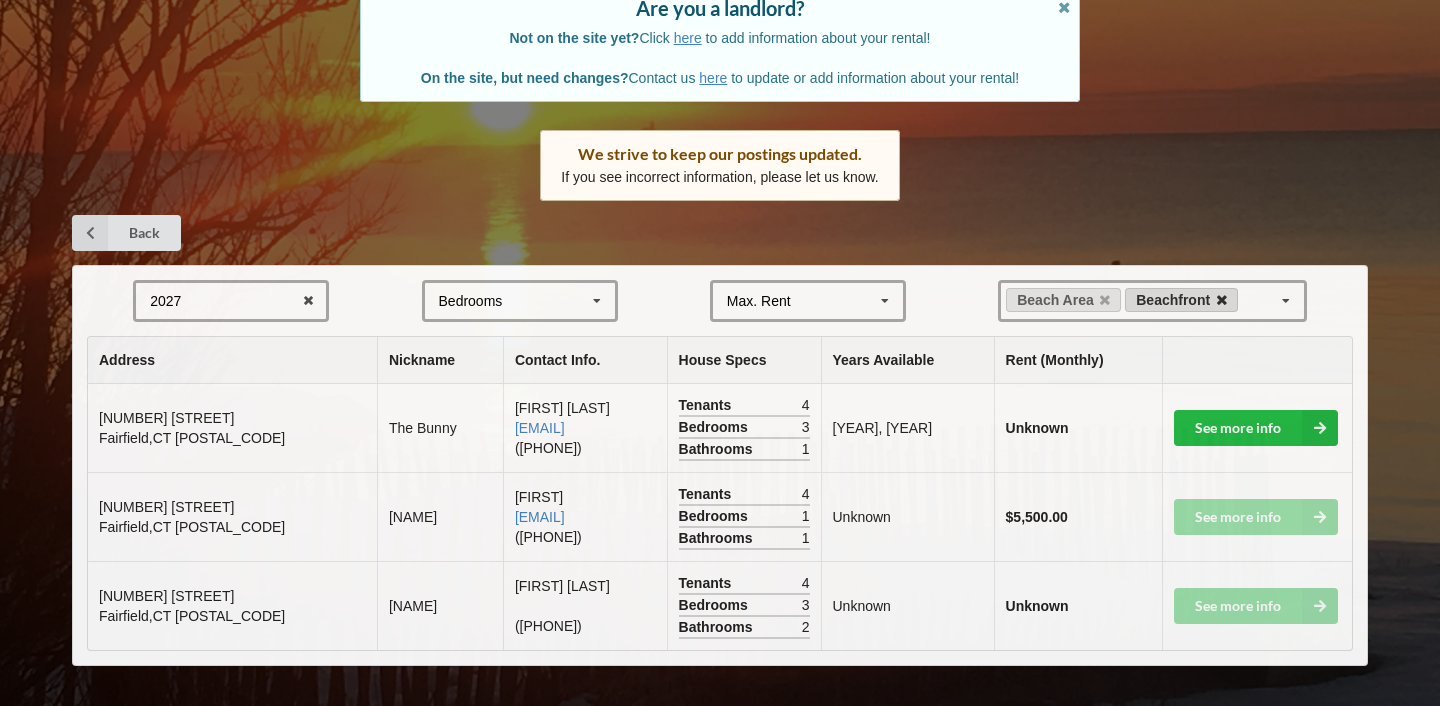 click at bounding box center (1222, 300) 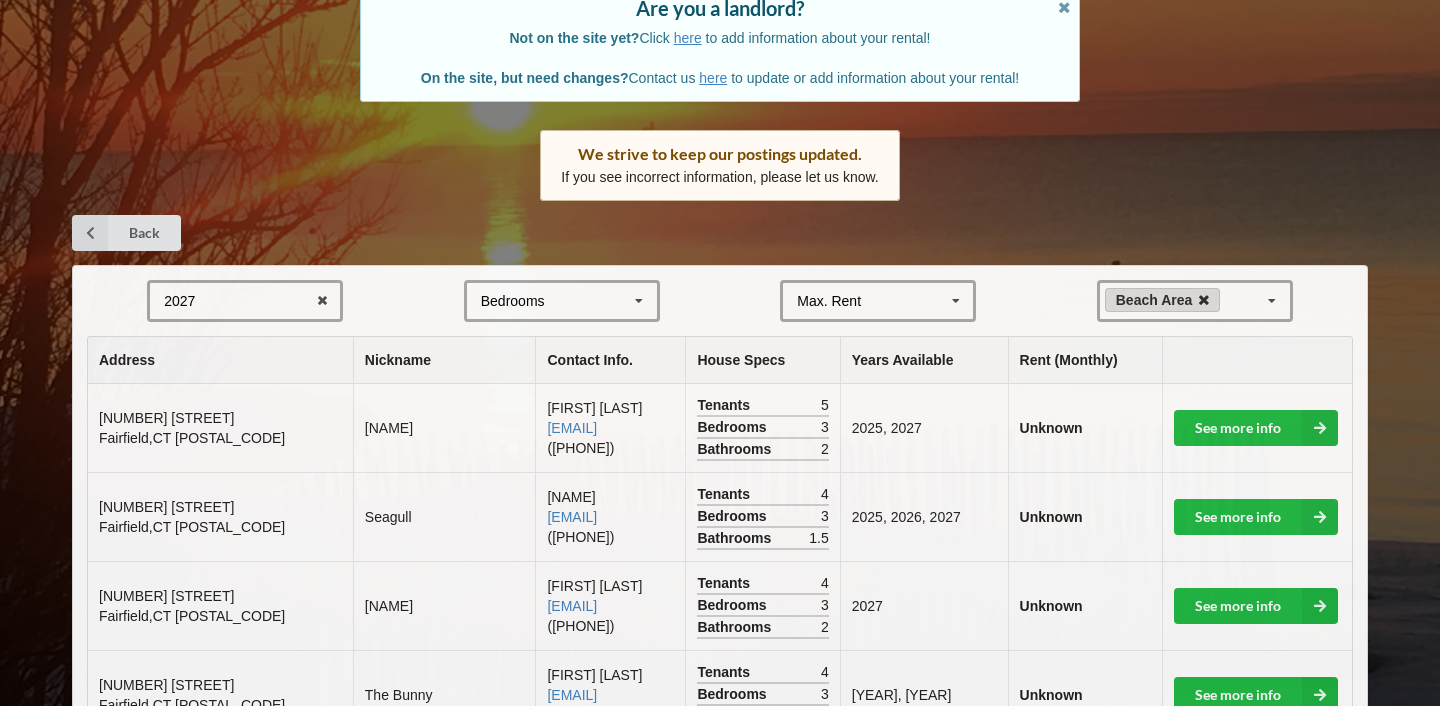 click at bounding box center [1204, 300] 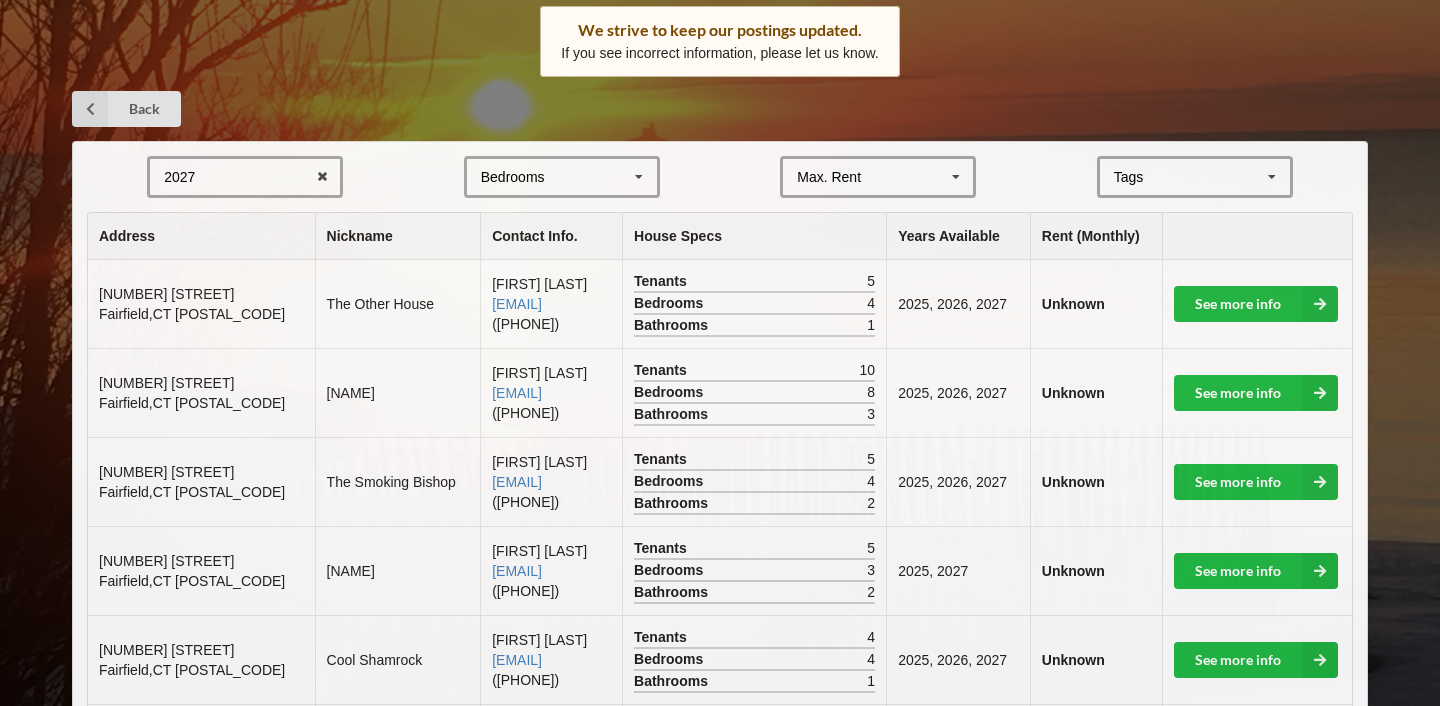 scroll, scrollTop: 323, scrollLeft: 0, axis: vertical 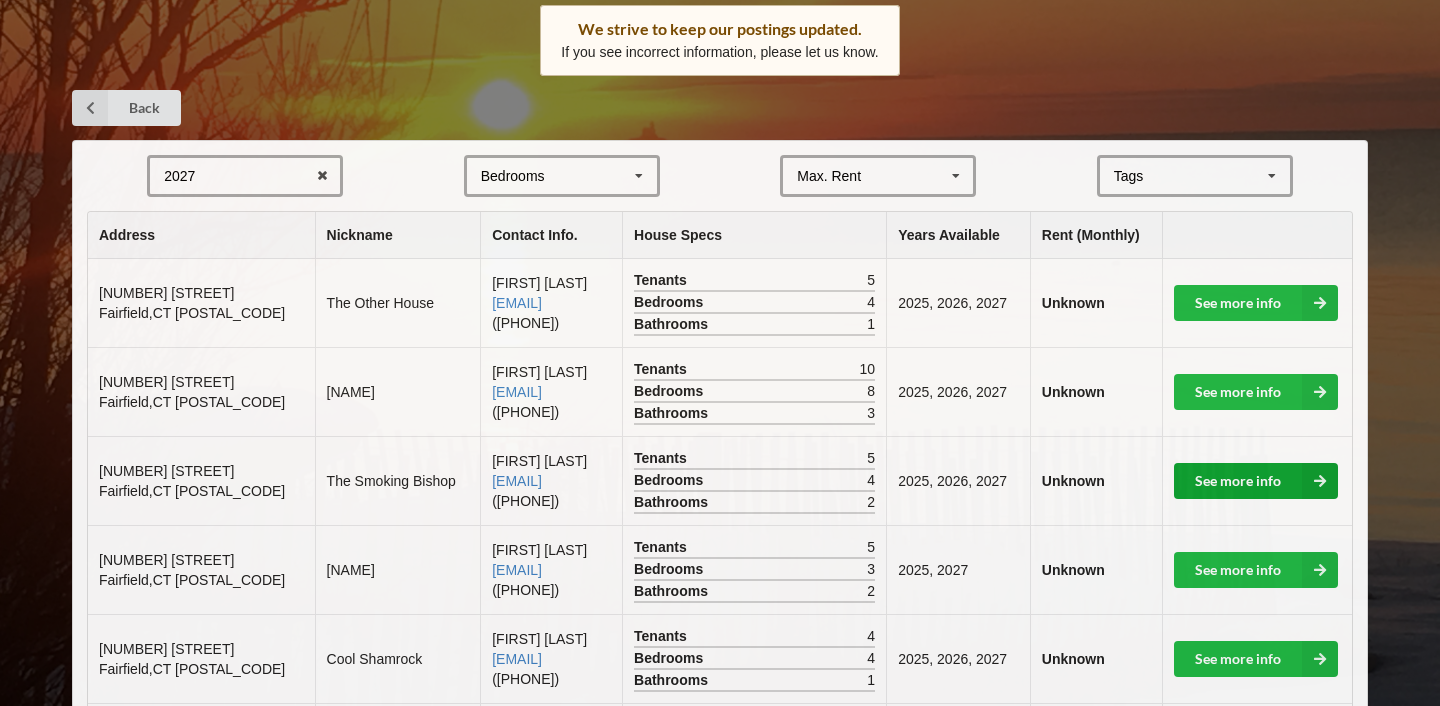 click on "See more info" at bounding box center (1256, 481) 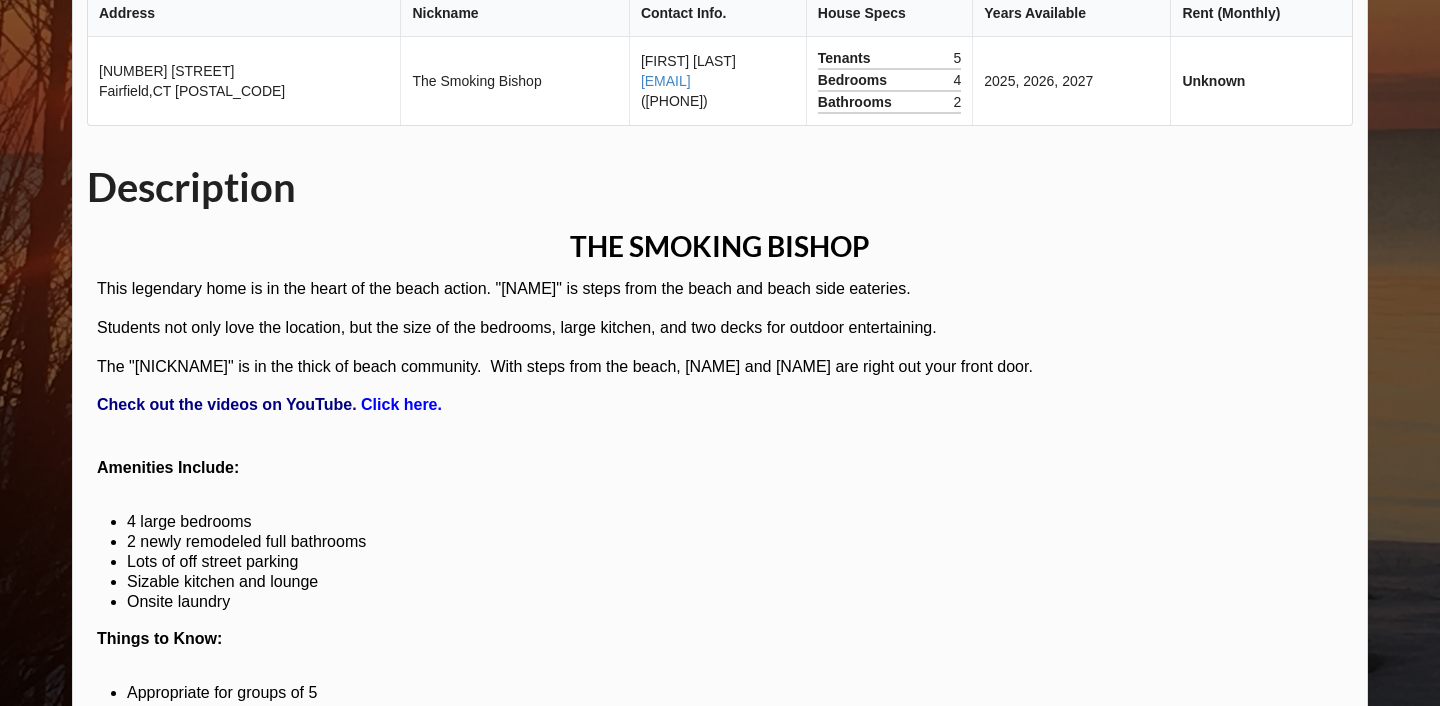 scroll, scrollTop: 810, scrollLeft: 0, axis: vertical 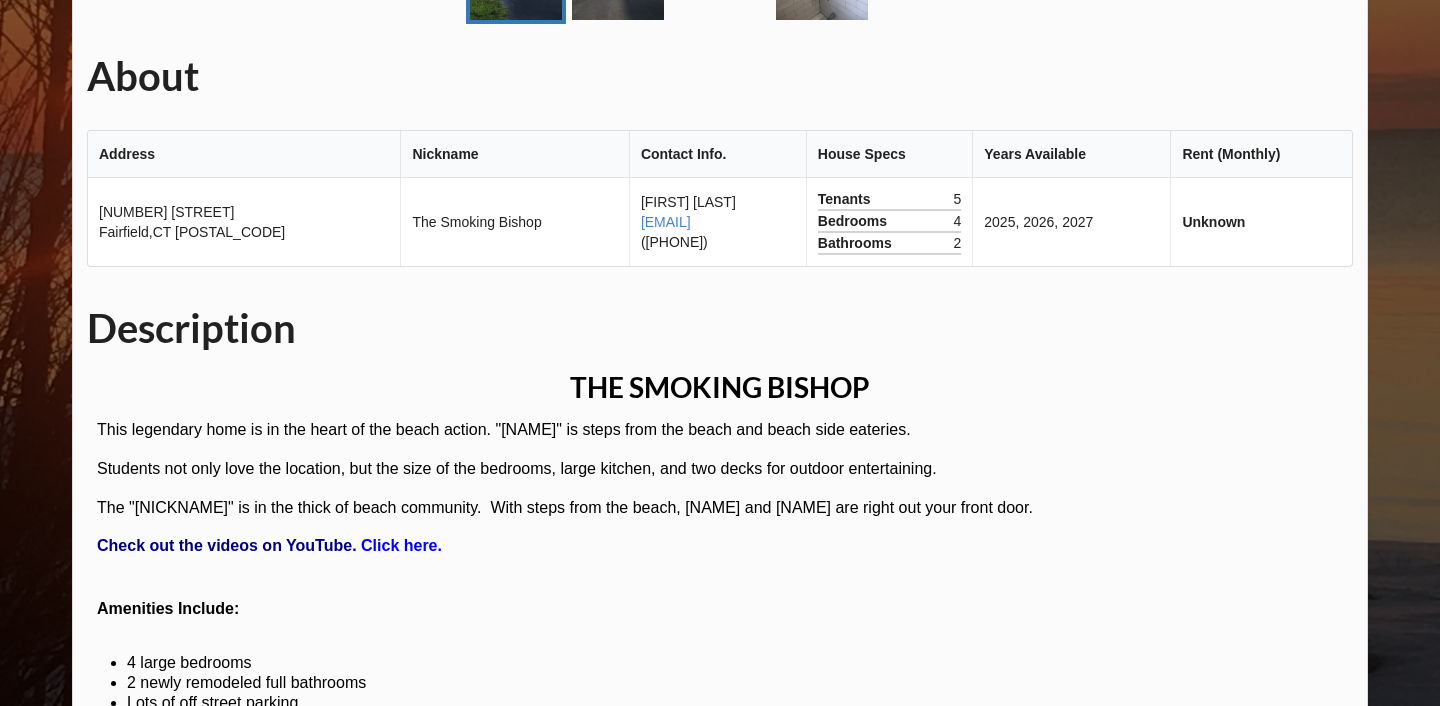 click on "Click here." at bounding box center (401, 545) 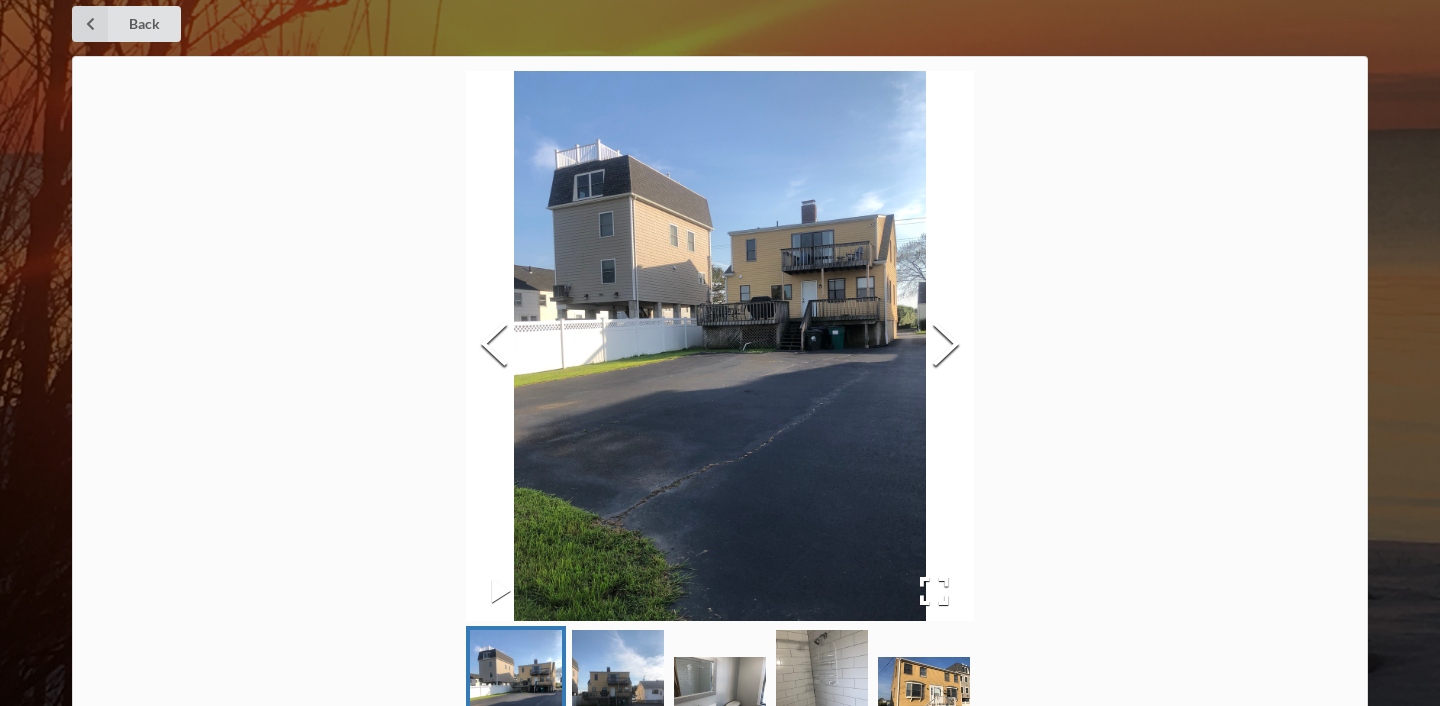 scroll, scrollTop: 0, scrollLeft: 0, axis: both 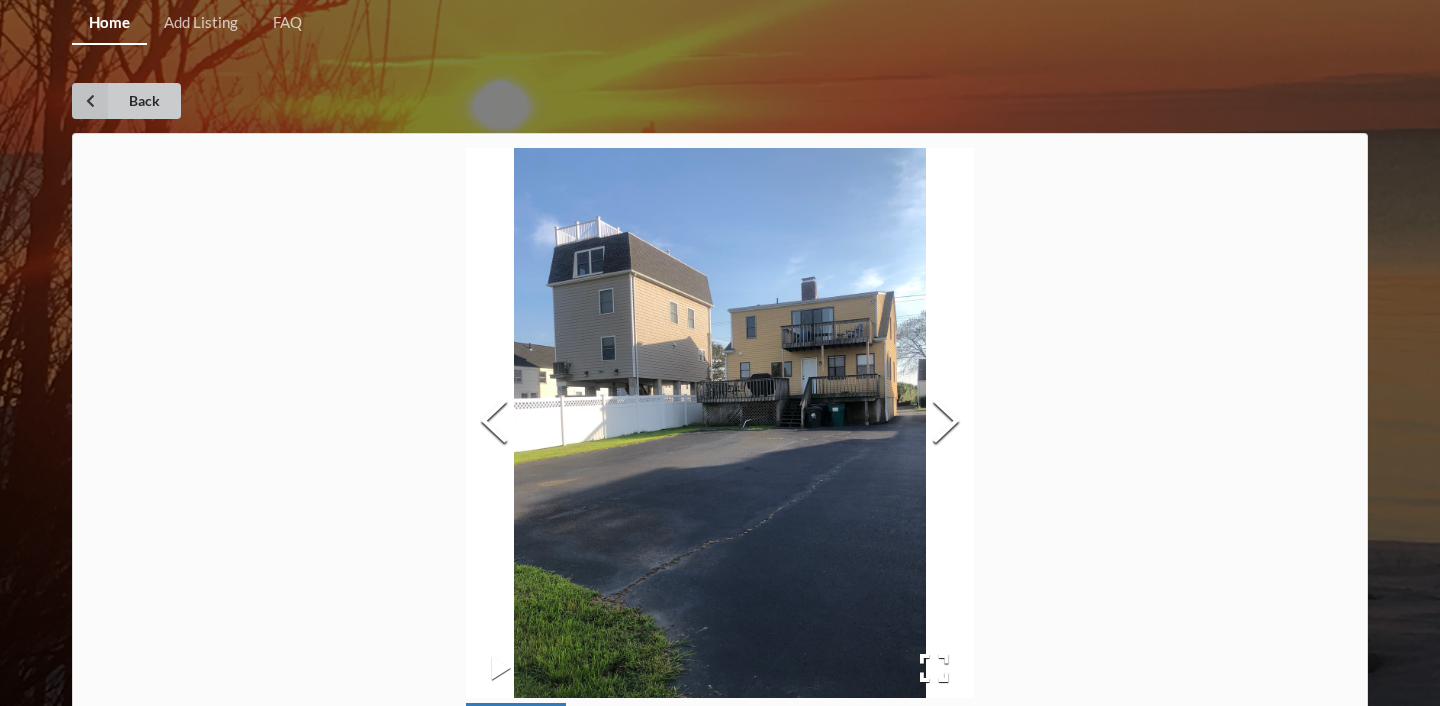 click on "Back" at bounding box center [126, 101] 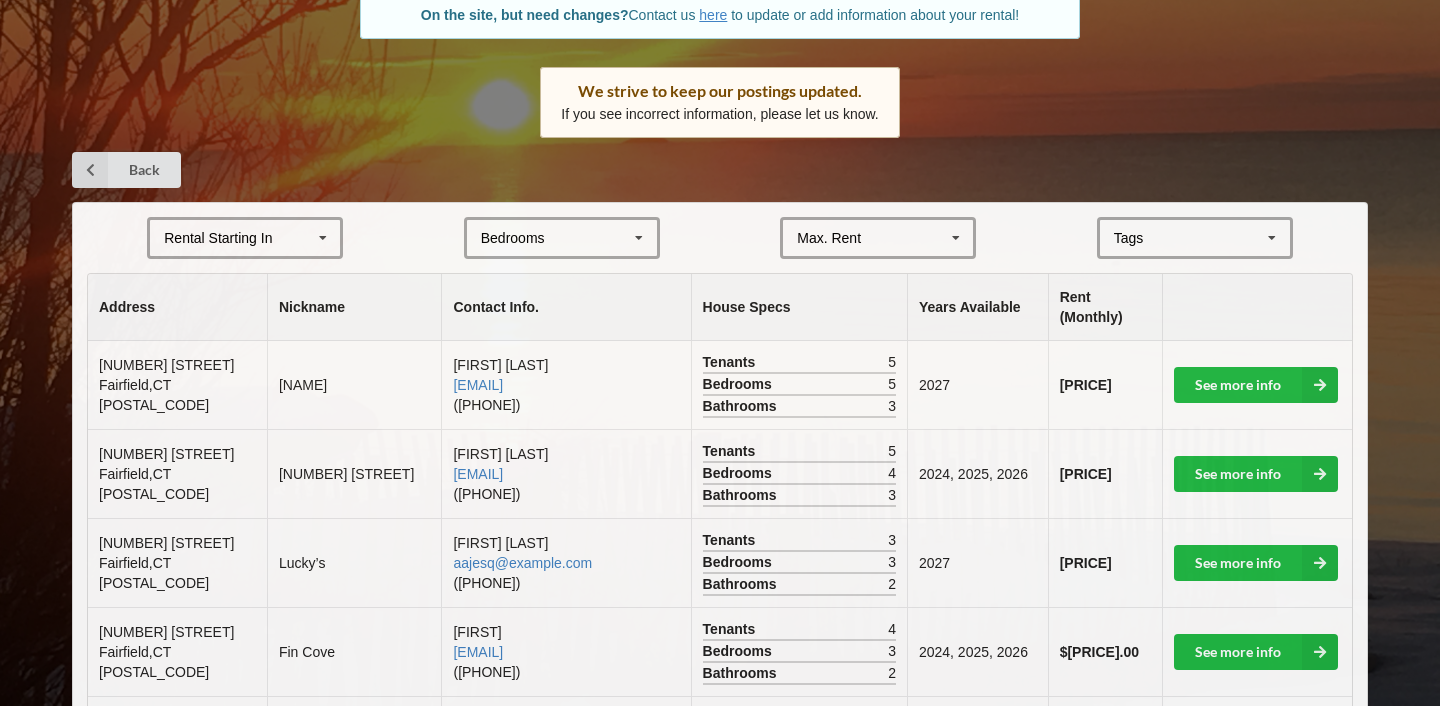 scroll, scrollTop: 285, scrollLeft: 0, axis: vertical 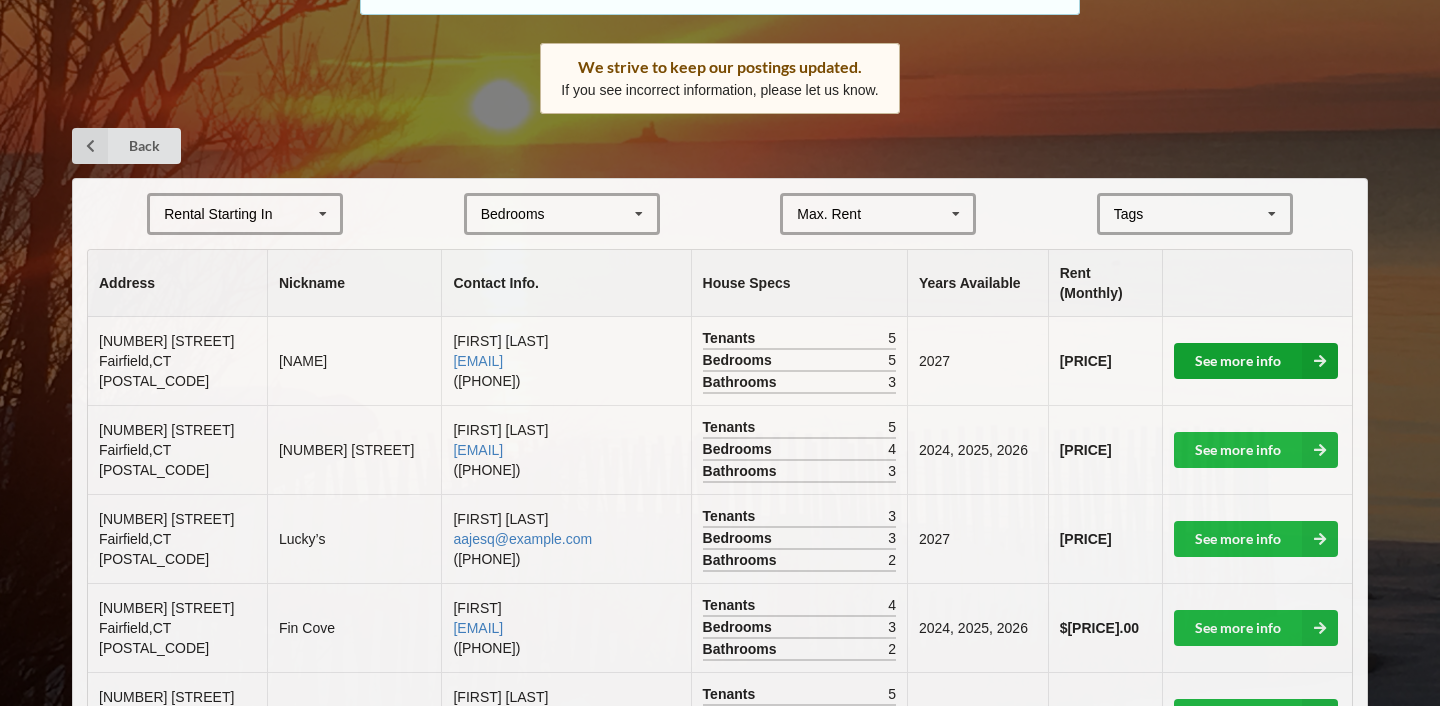 click on "See more info" at bounding box center (1256, 361) 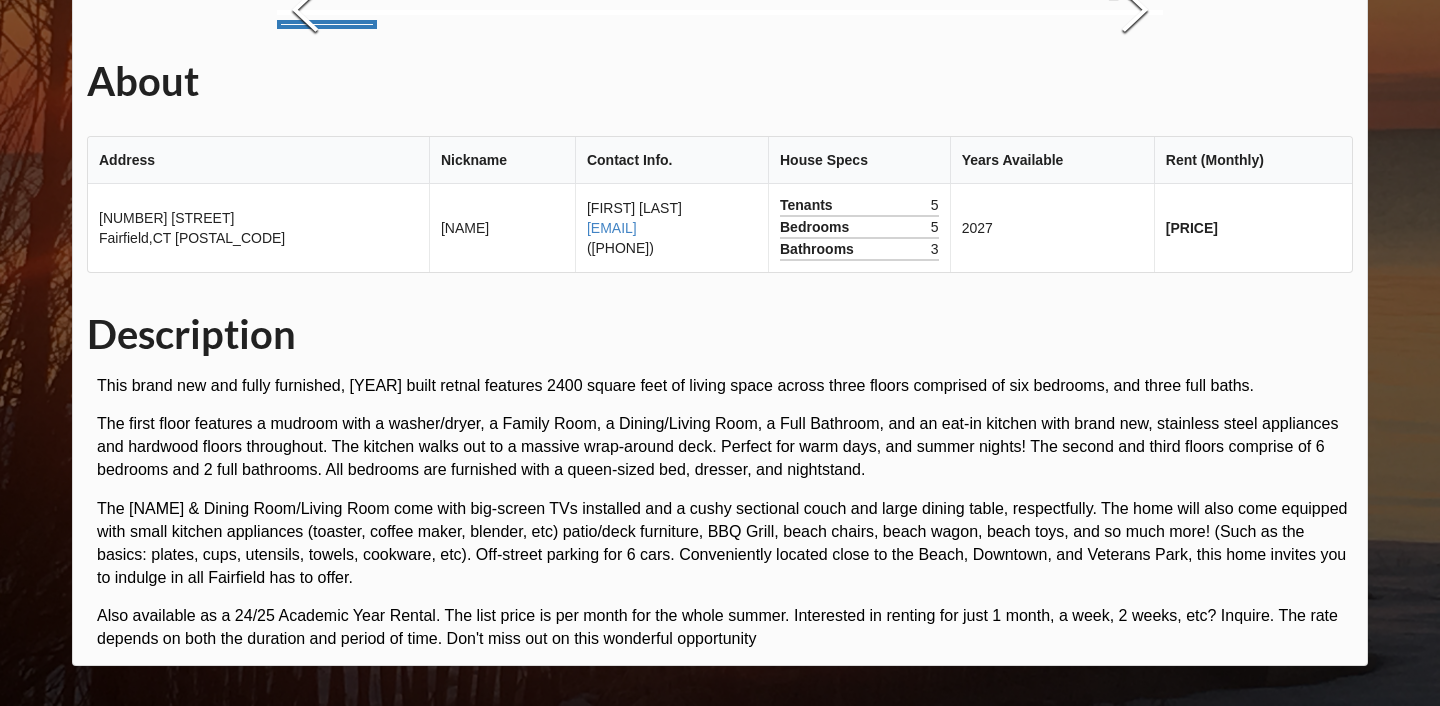 scroll, scrollTop: 285, scrollLeft: 0, axis: vertical 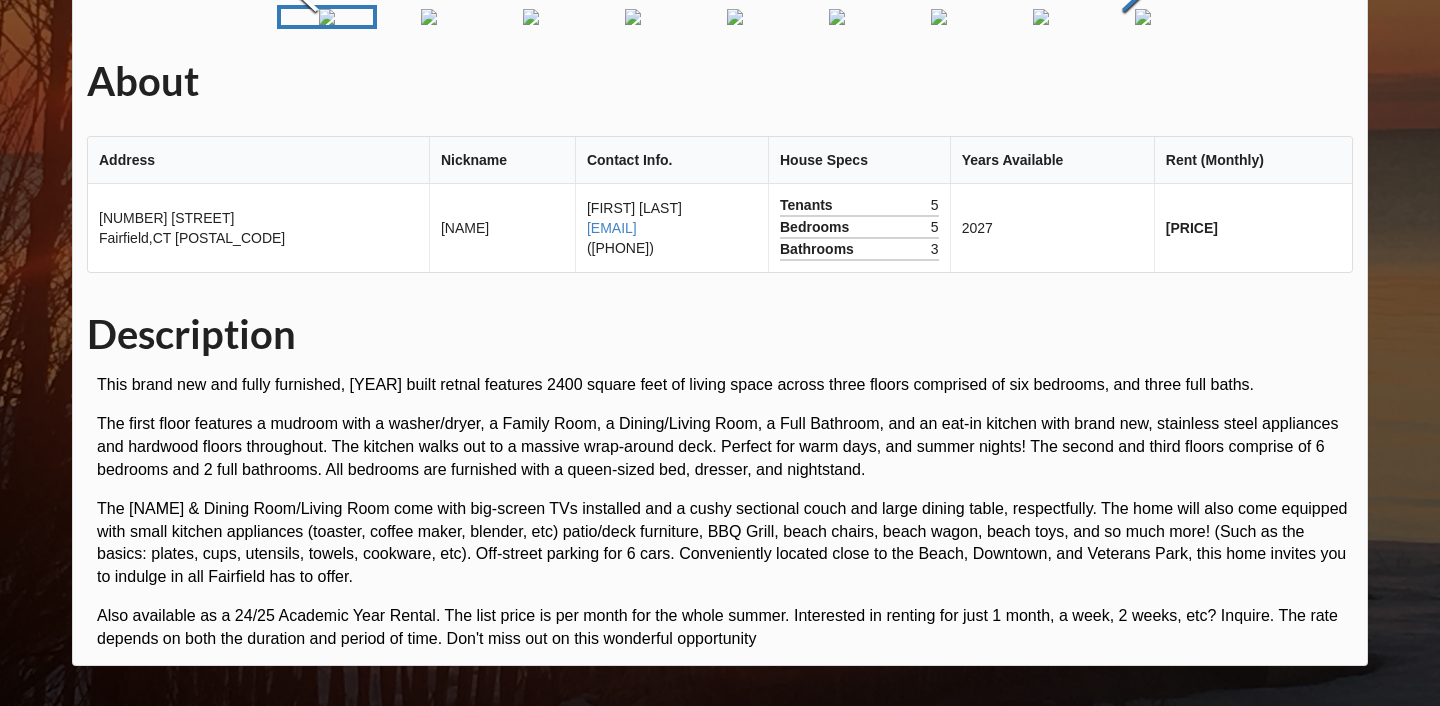 click at bounding box center [1135, -8] 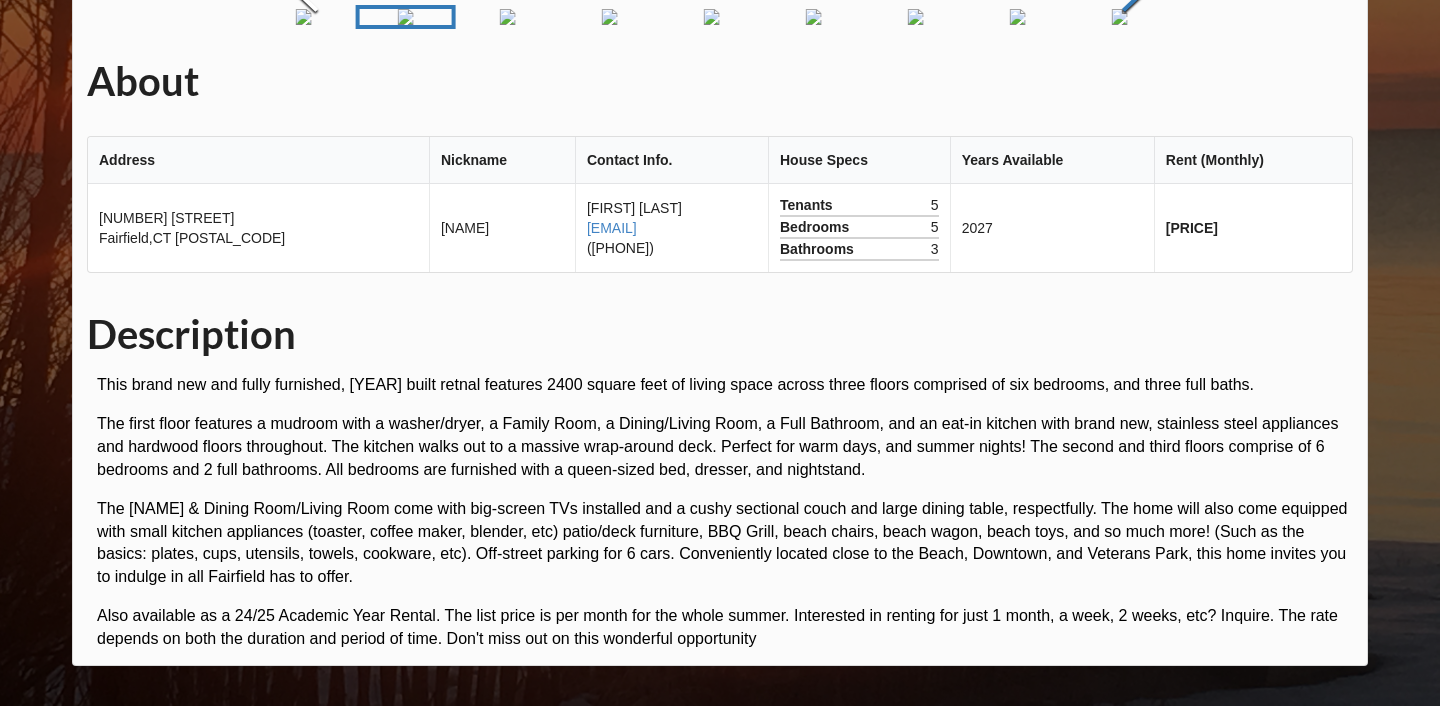 click at bounding box center (1135, -8) 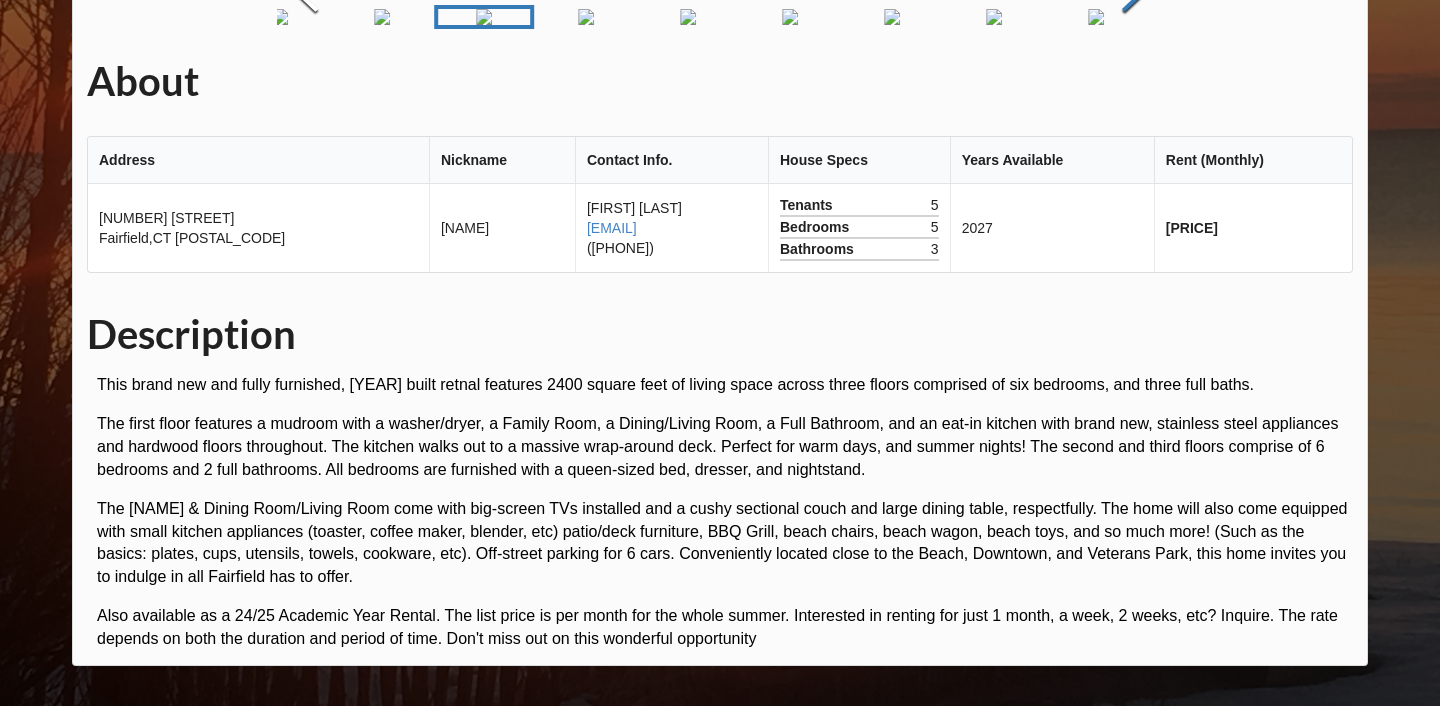 click at bounding box center (1135, -8) 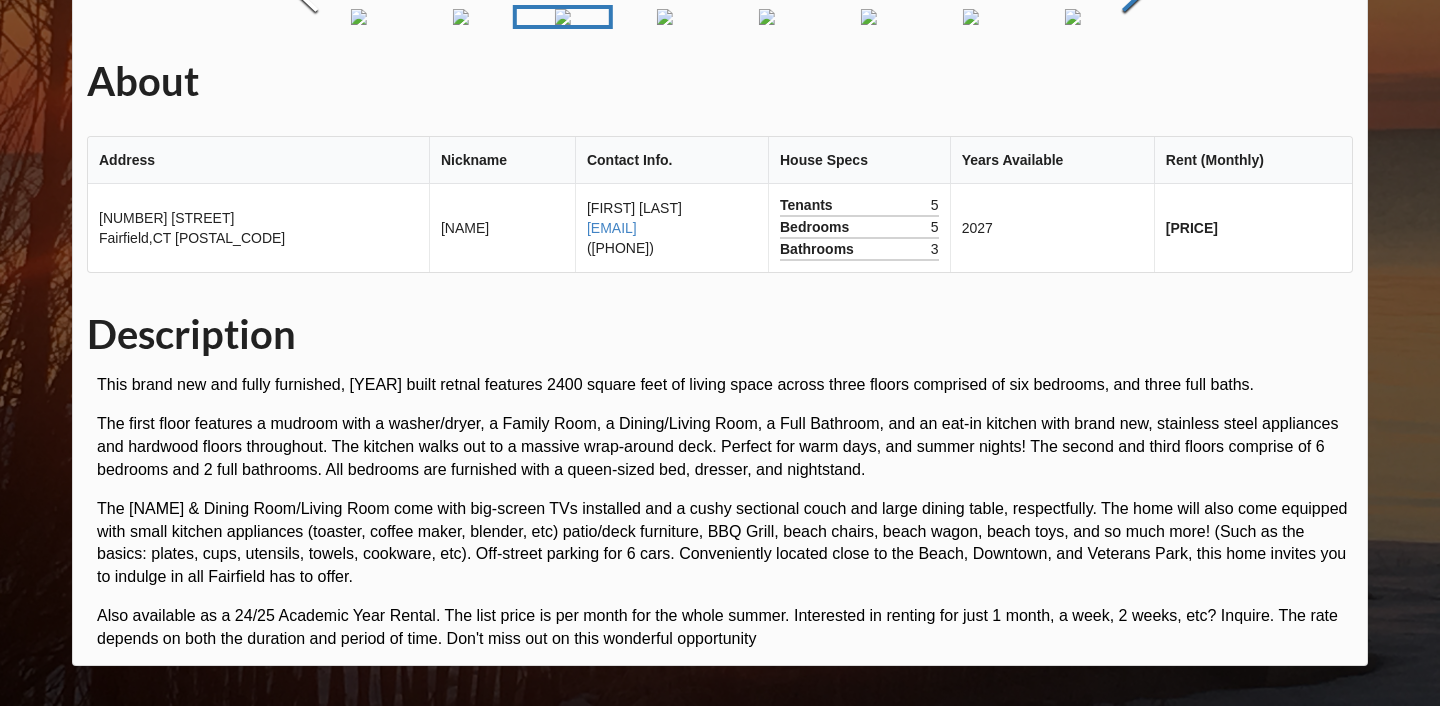 click at bounding box center (1135, -8) 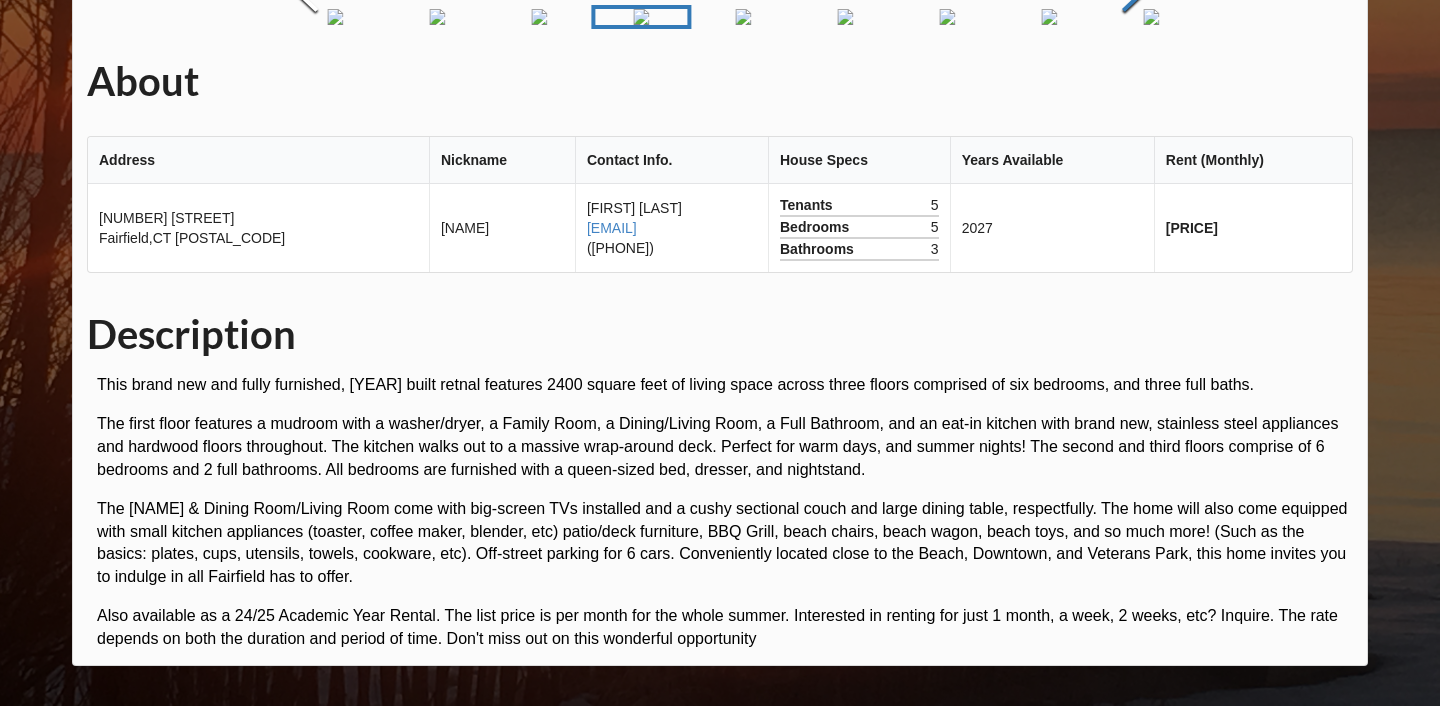 click at bounding box center [1135, -8] 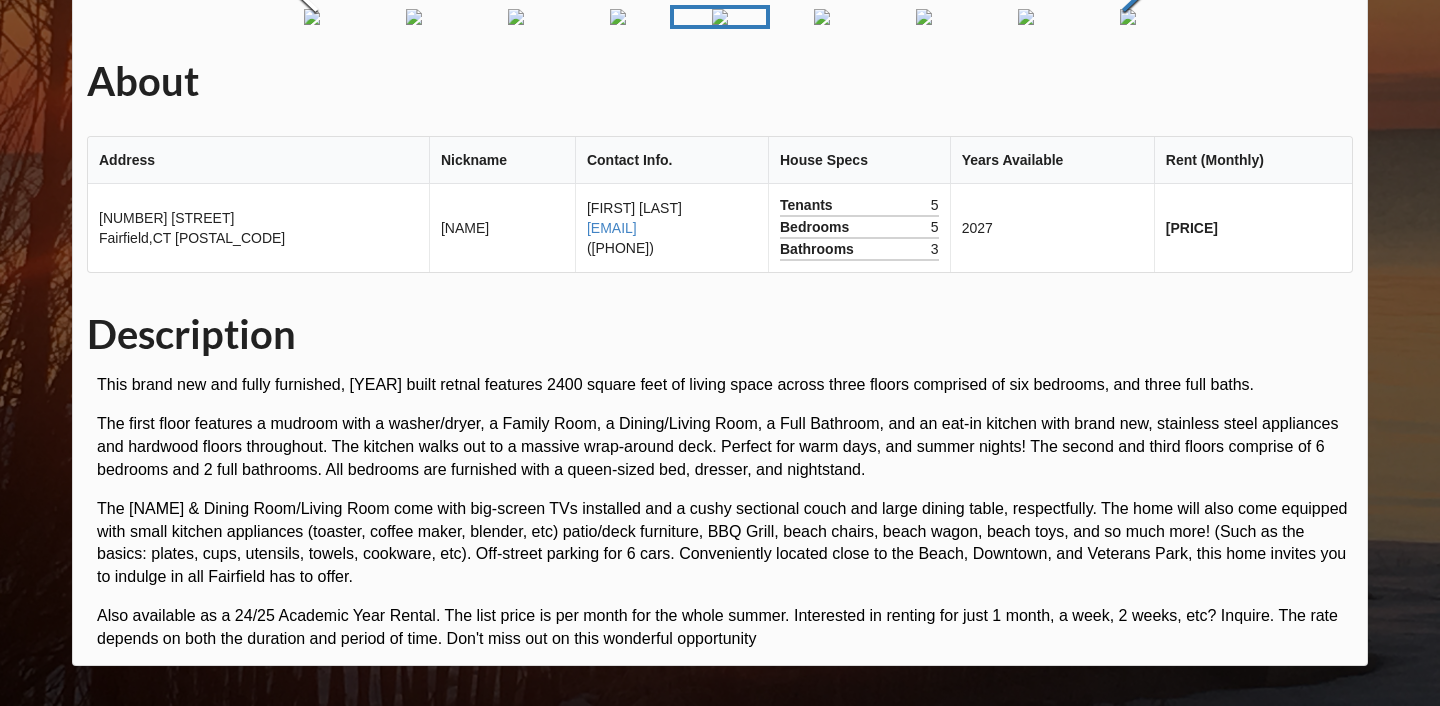 click at bounding box center (1135, -8) 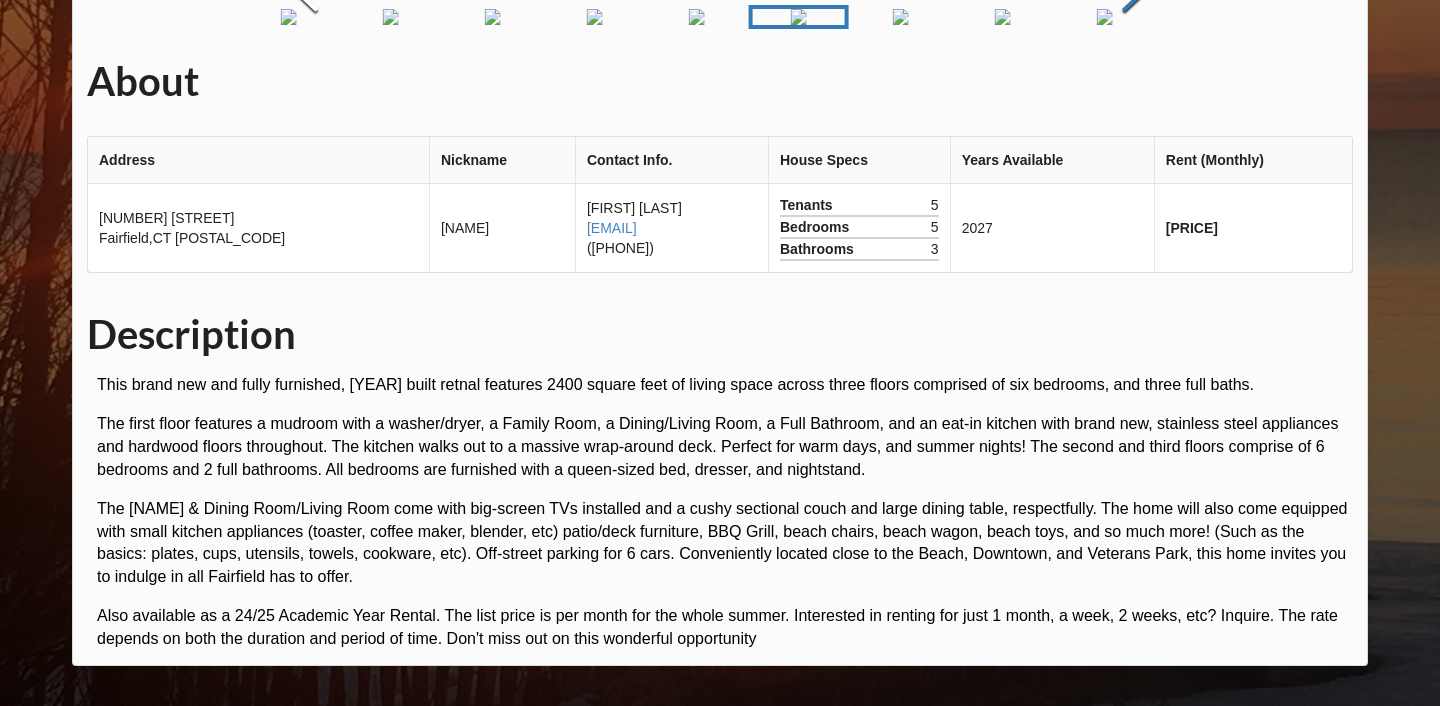 click at bounding box center [1135, -8] 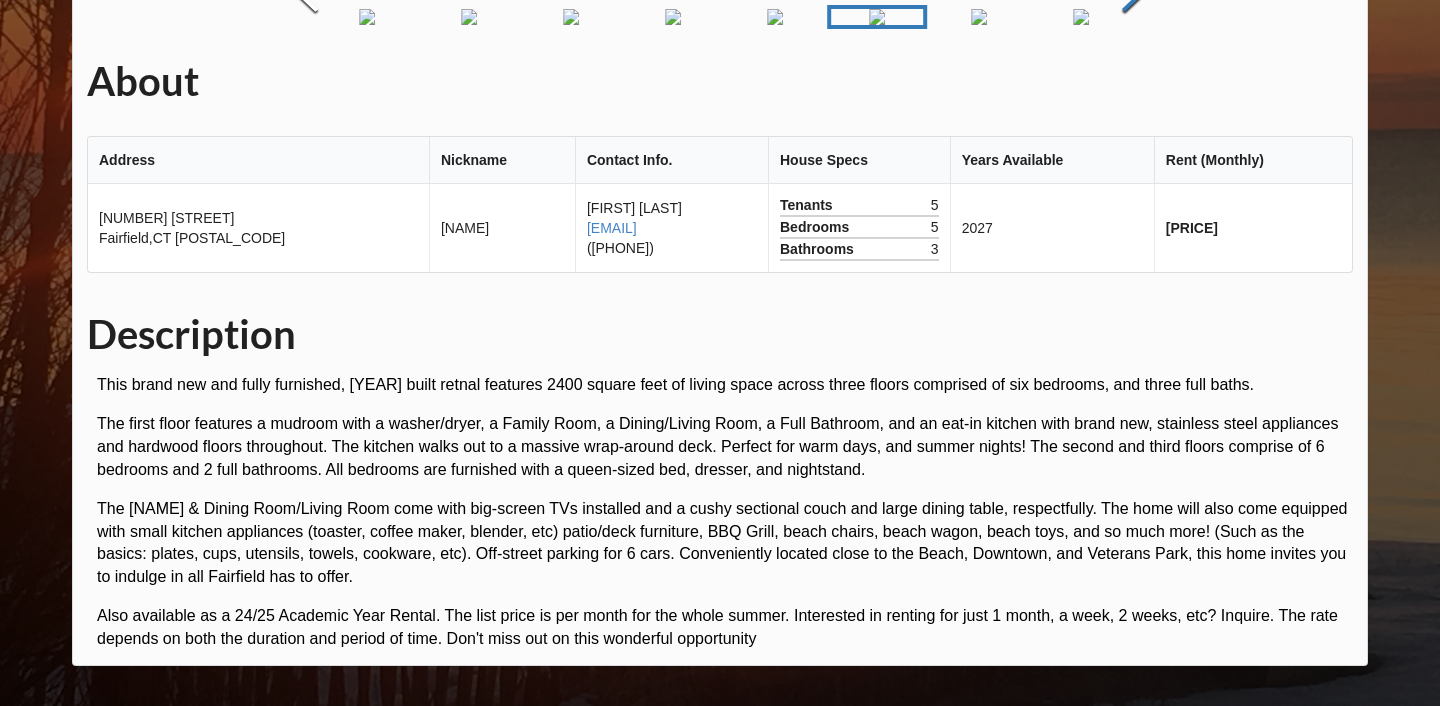click at bounding box center (1135, -8) 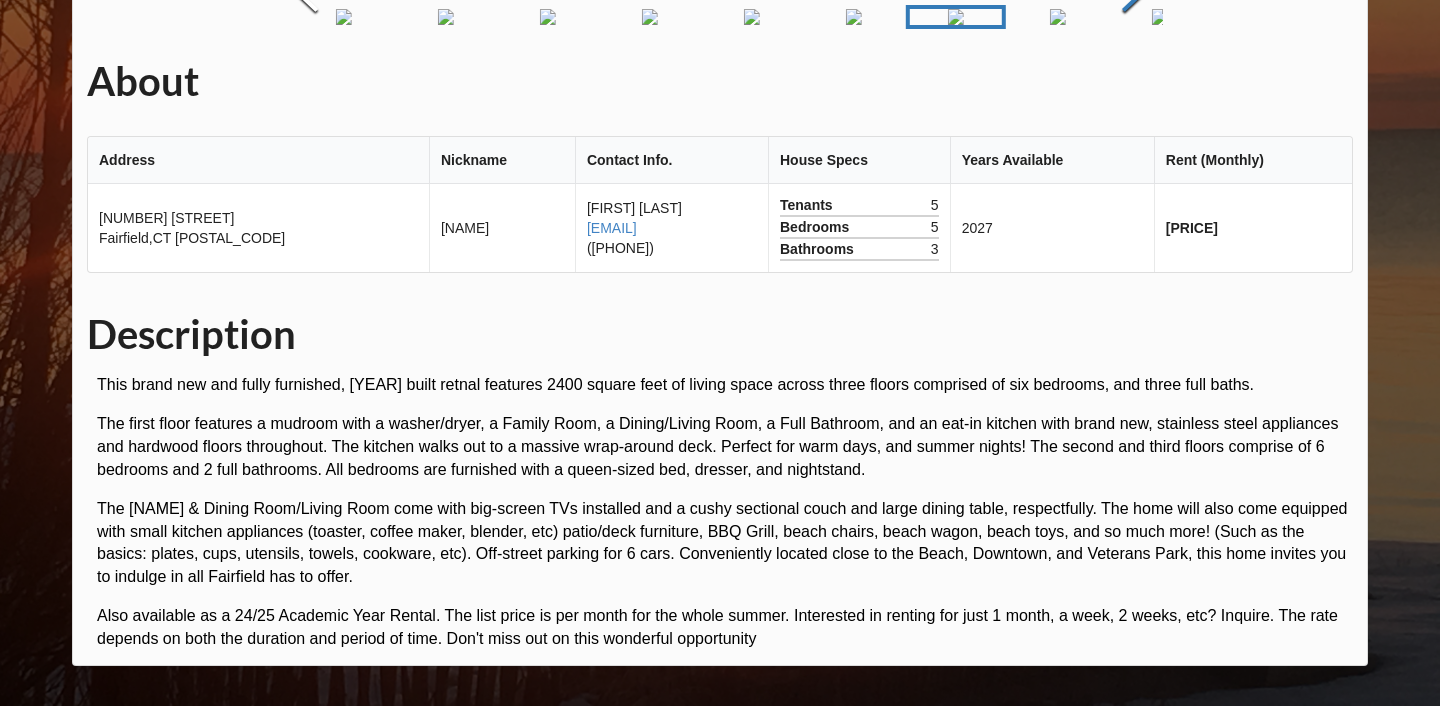 click at bounding box center [1135, -8] 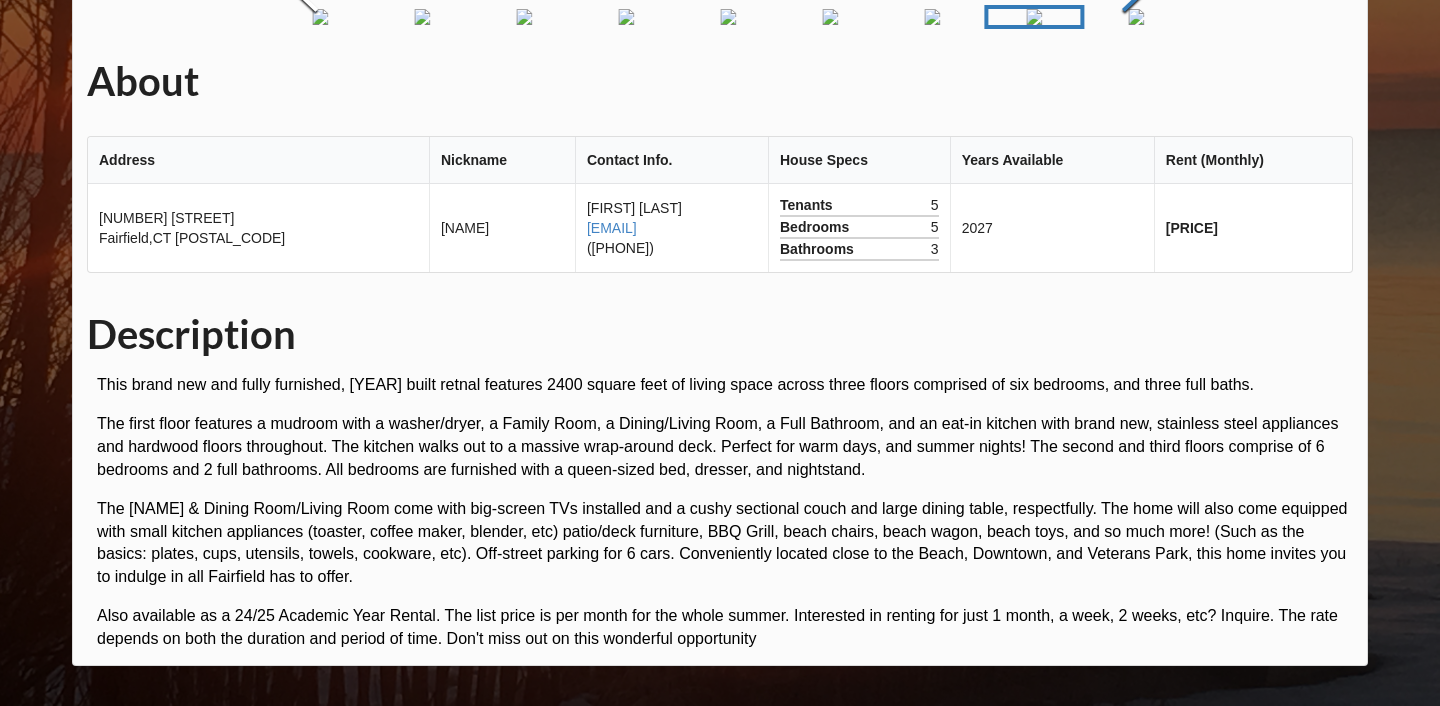 click at bounding box center (1135, -8) 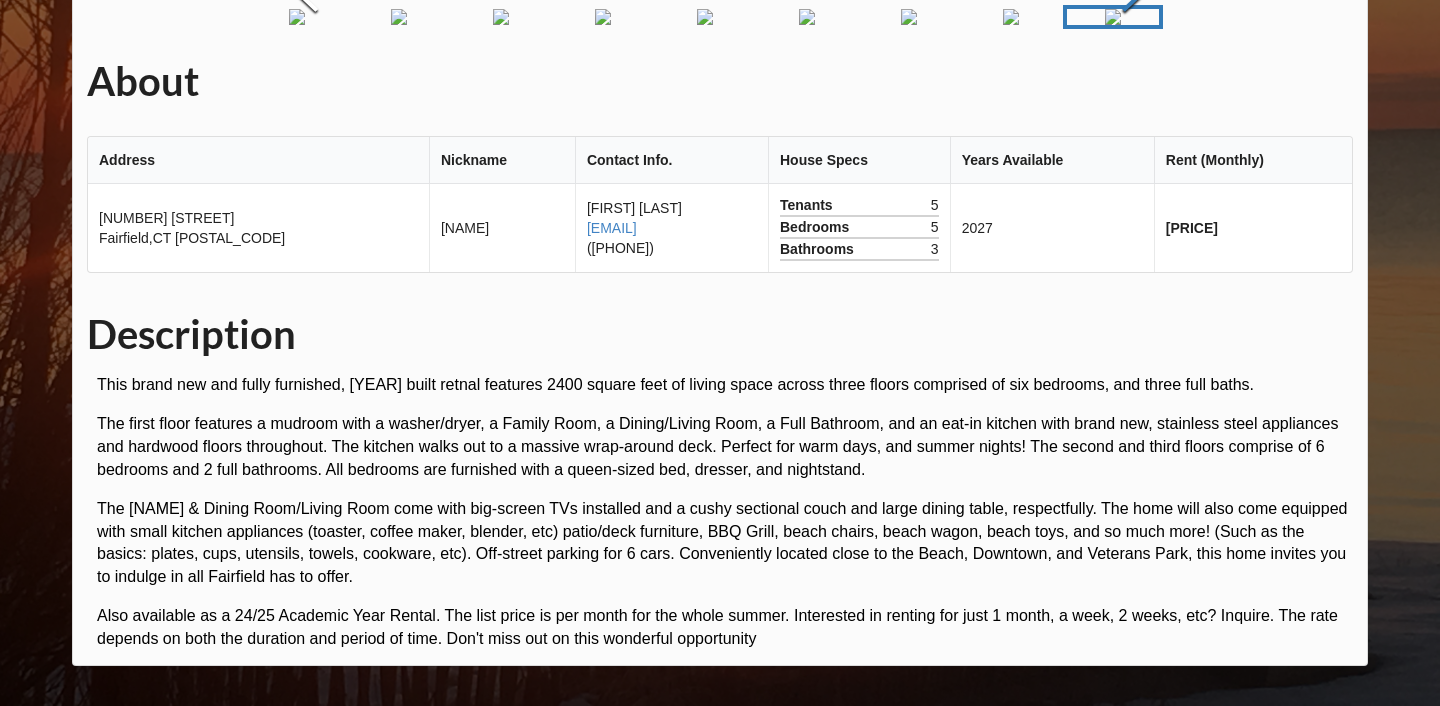 click at bounding box center (1135, -8) 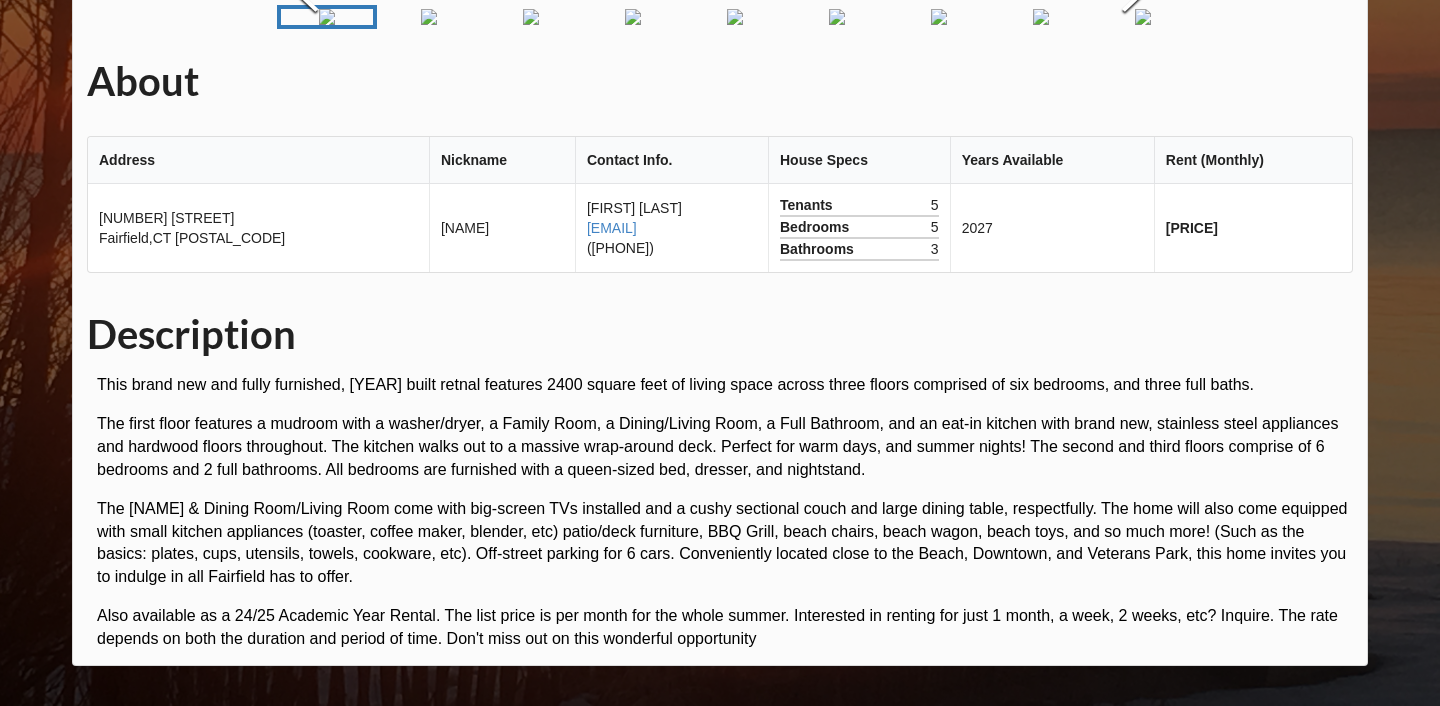 scroll, scrollTop: 219, scrollLeft: 0, axis: vertical 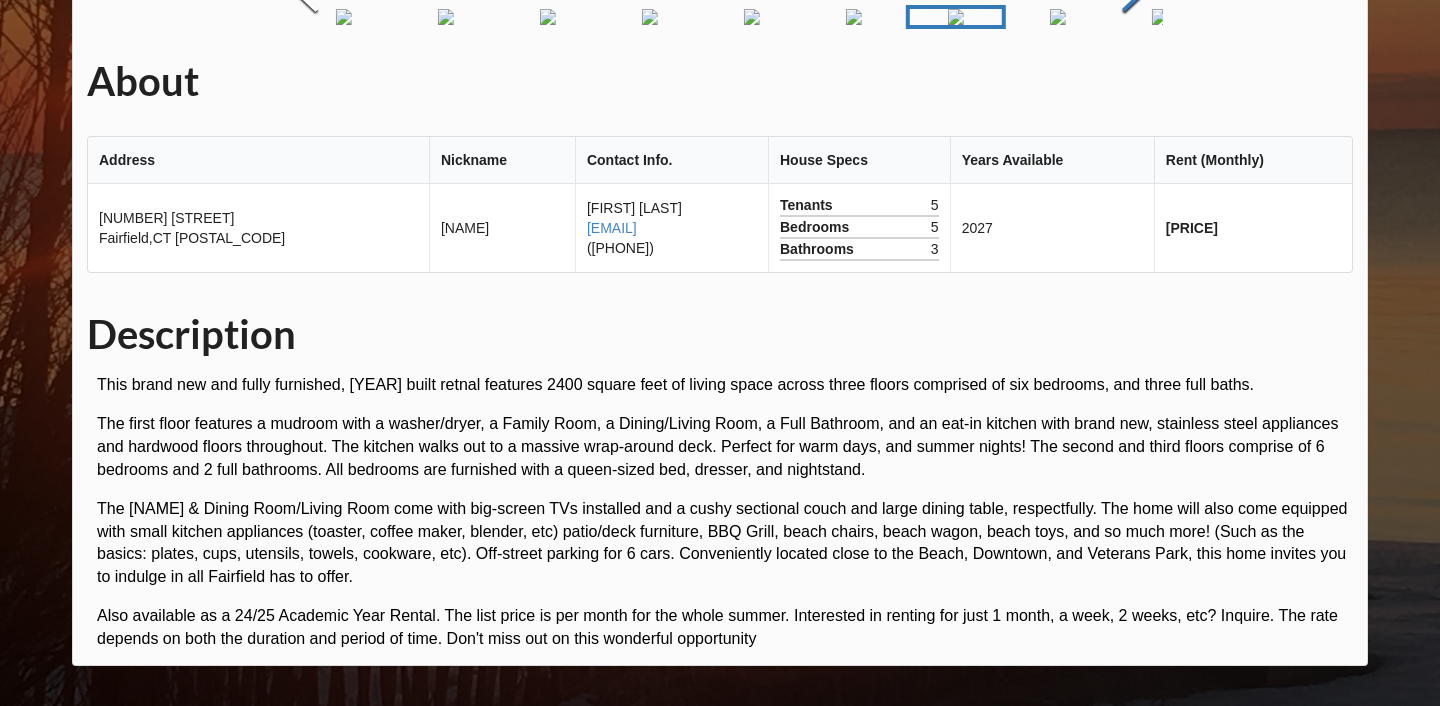 click at bounding box center (1135, -8) 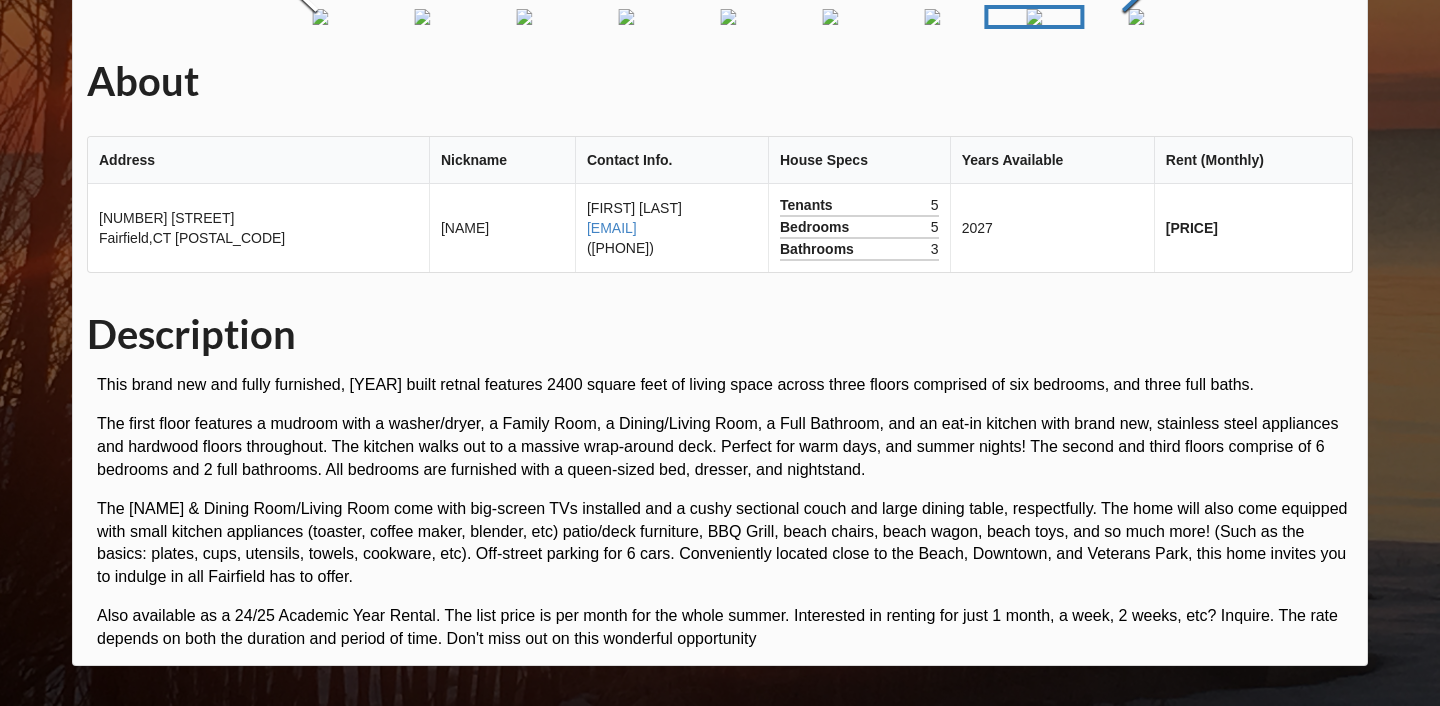 click at bounding box center [1135, -8] 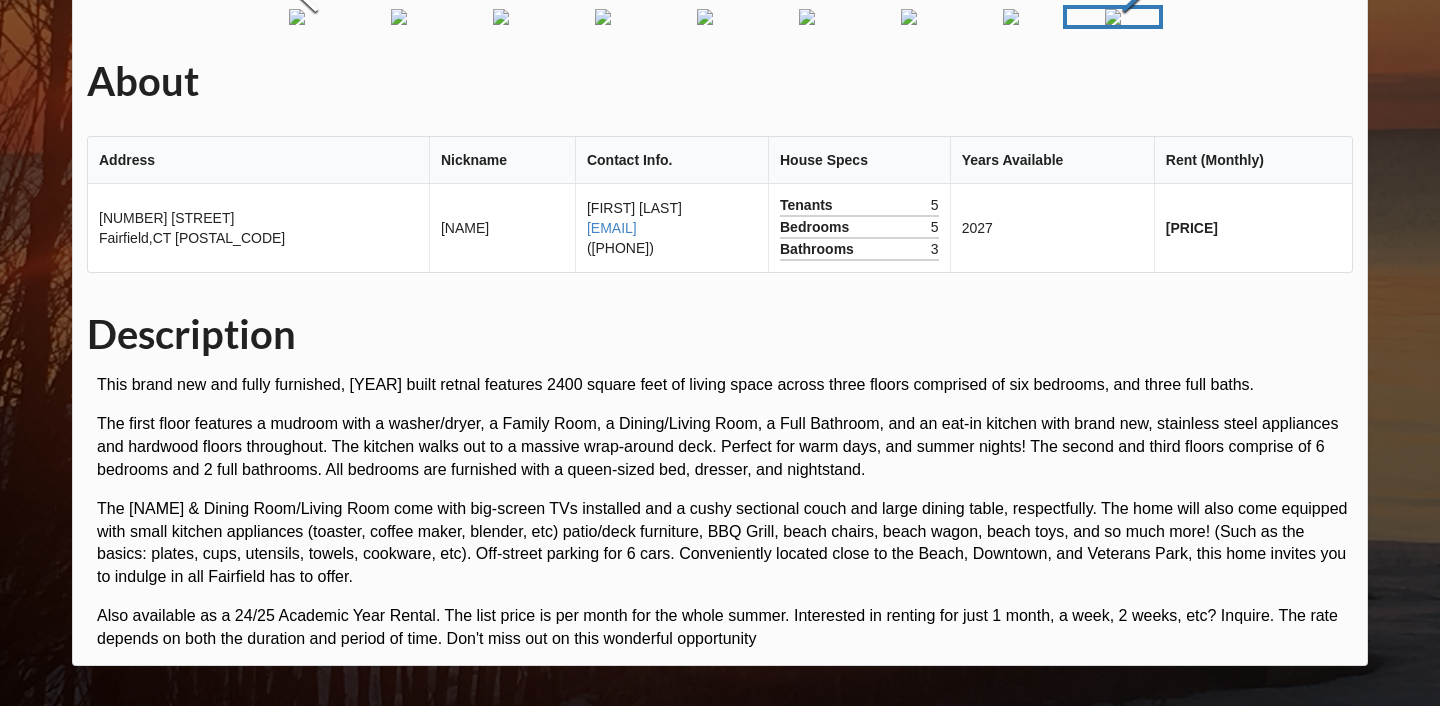 click at bounding box center [1135, -8] 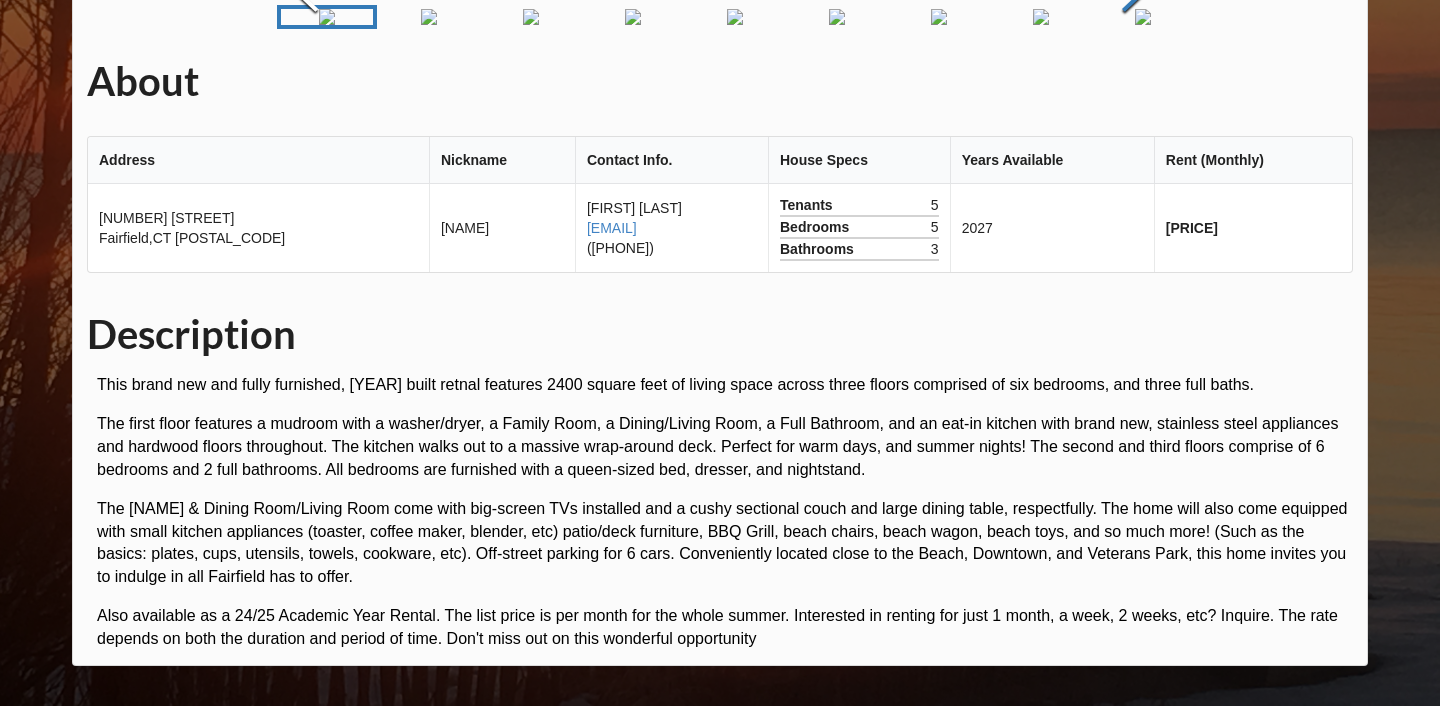 click at bounding box center (1135, -8) 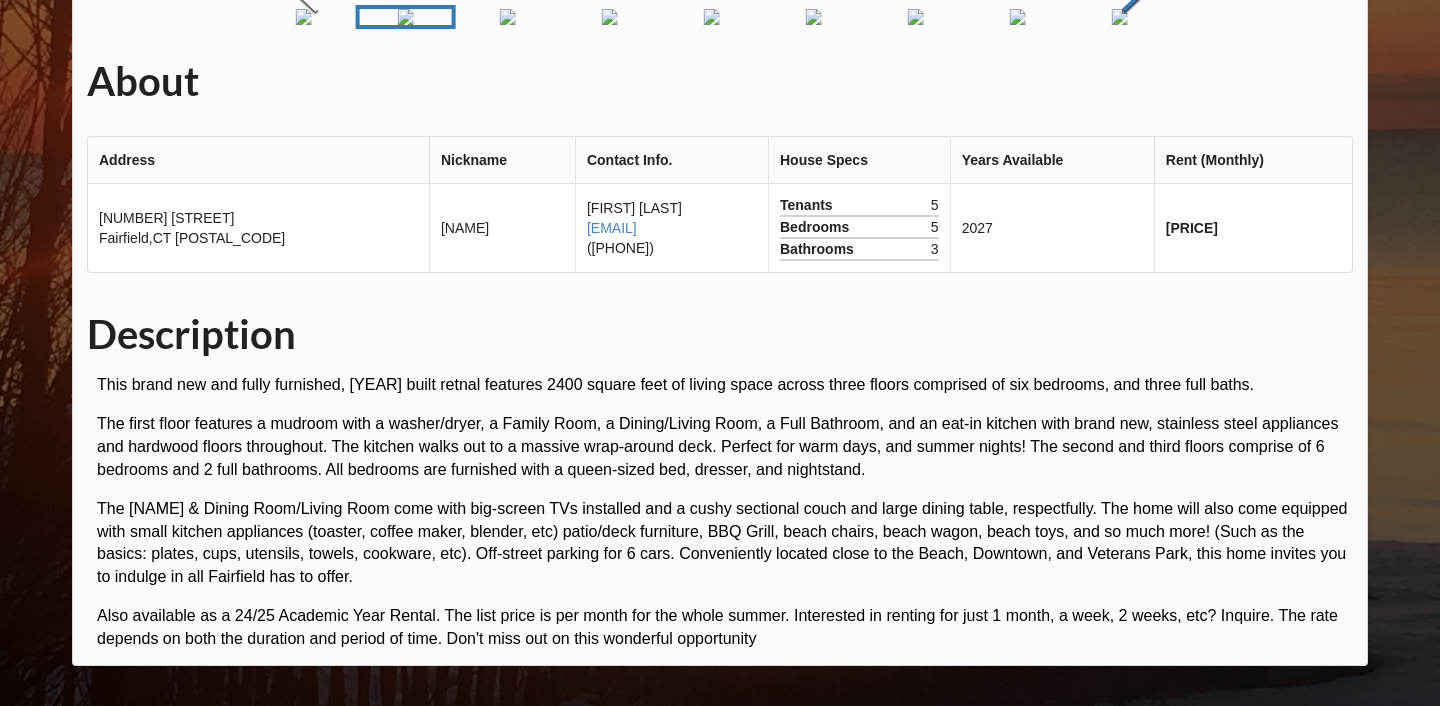 click at bounding box center (1135, -8) 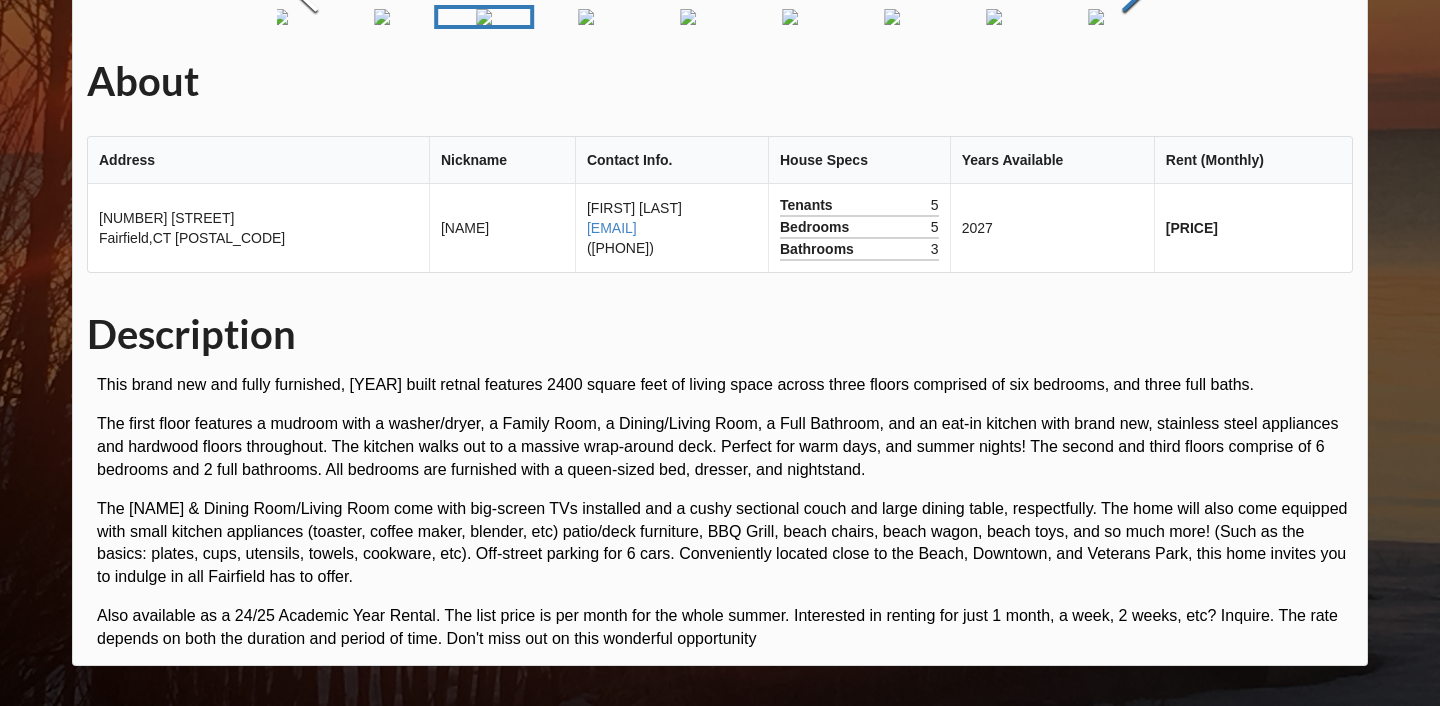 click at bounding box center (1135, -8) 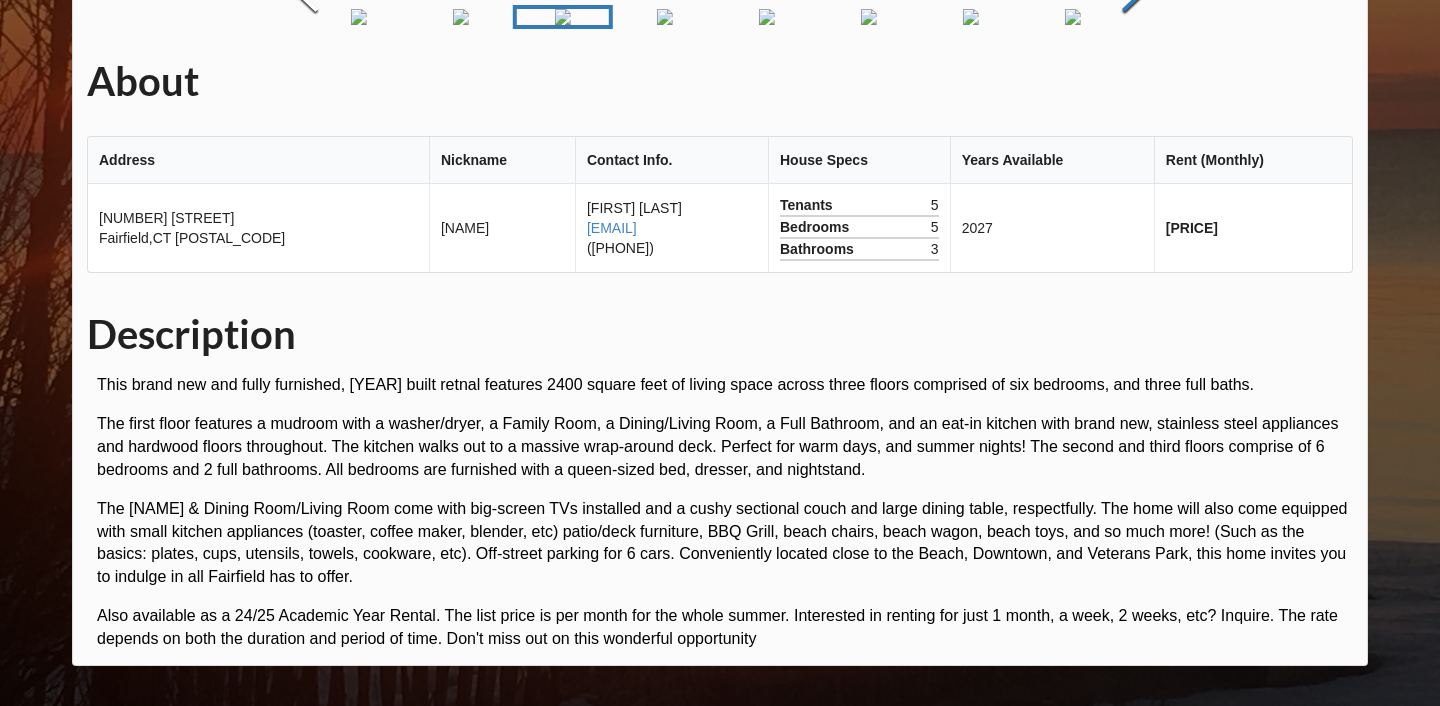 click at bounding box center (1135, -8) 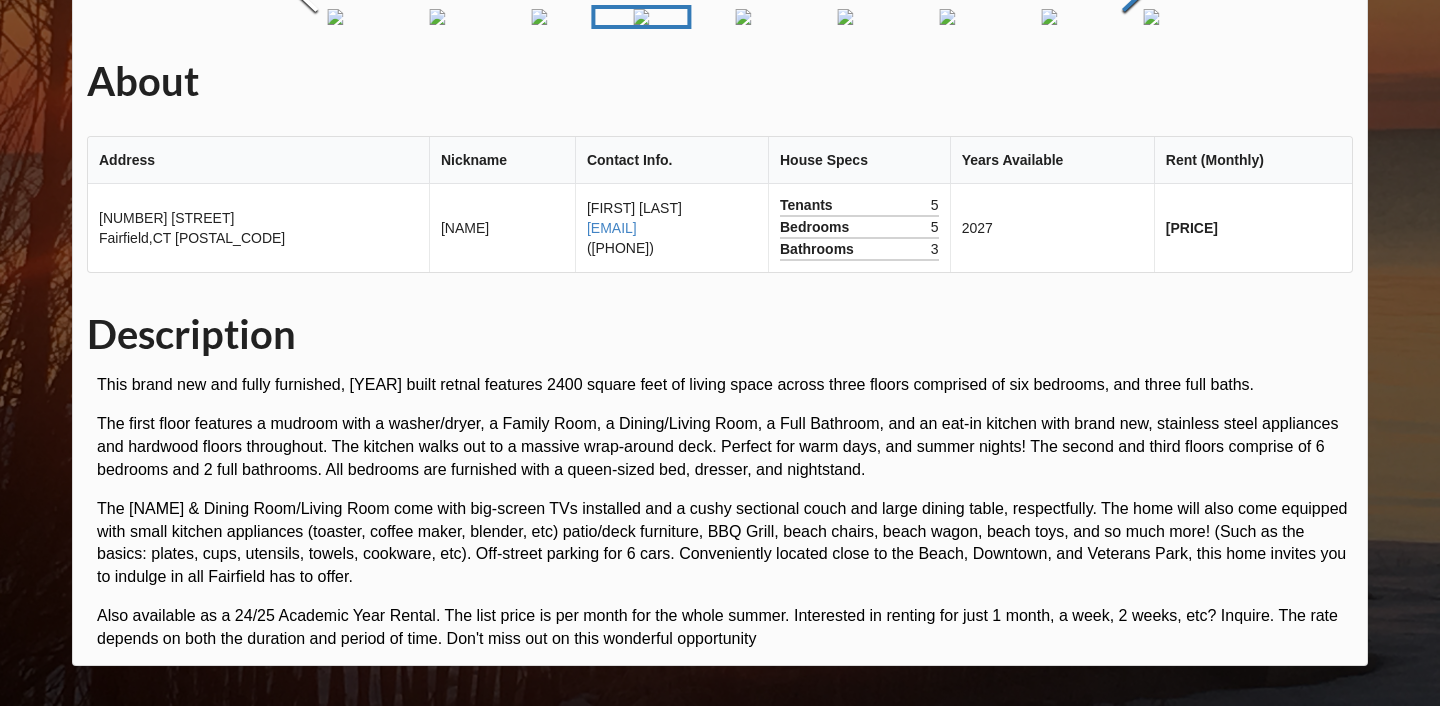 click at bounding box center (1135, -8) 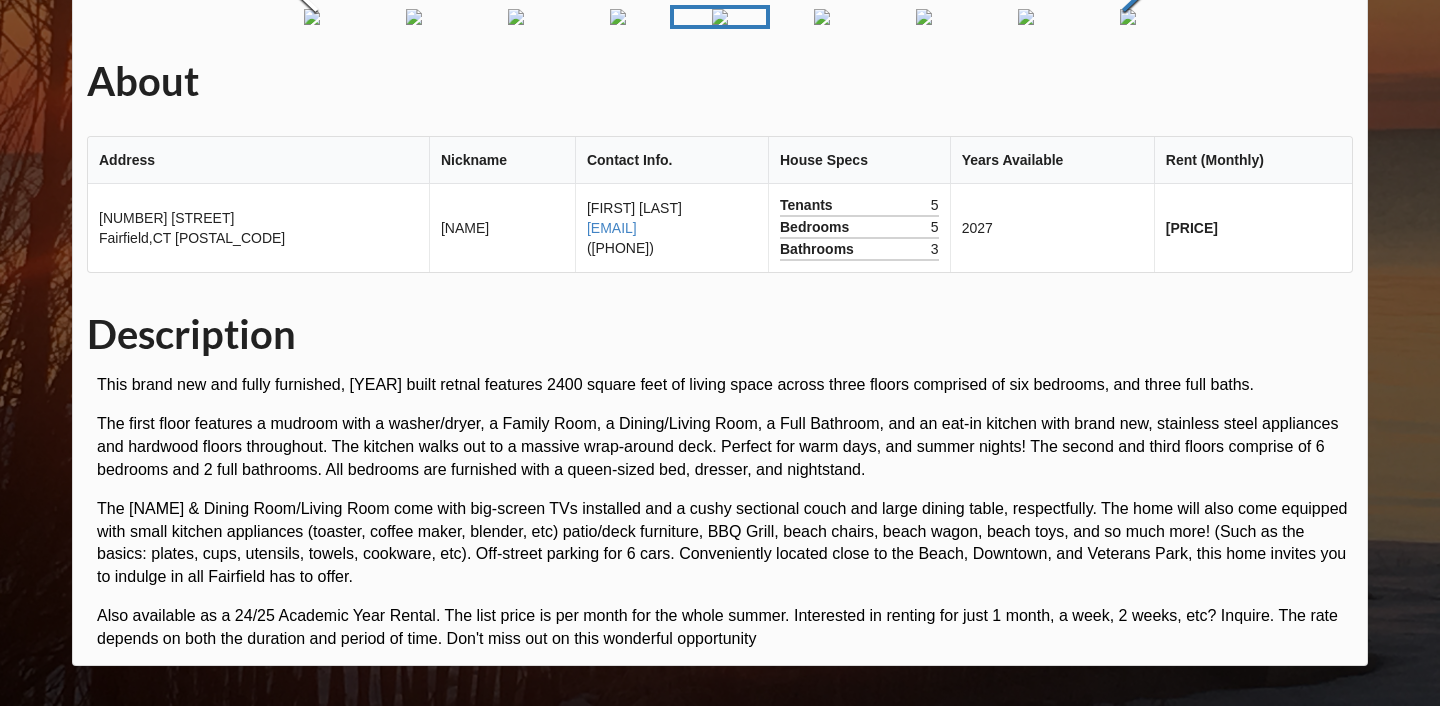 click at bounding box center (1135, -8) 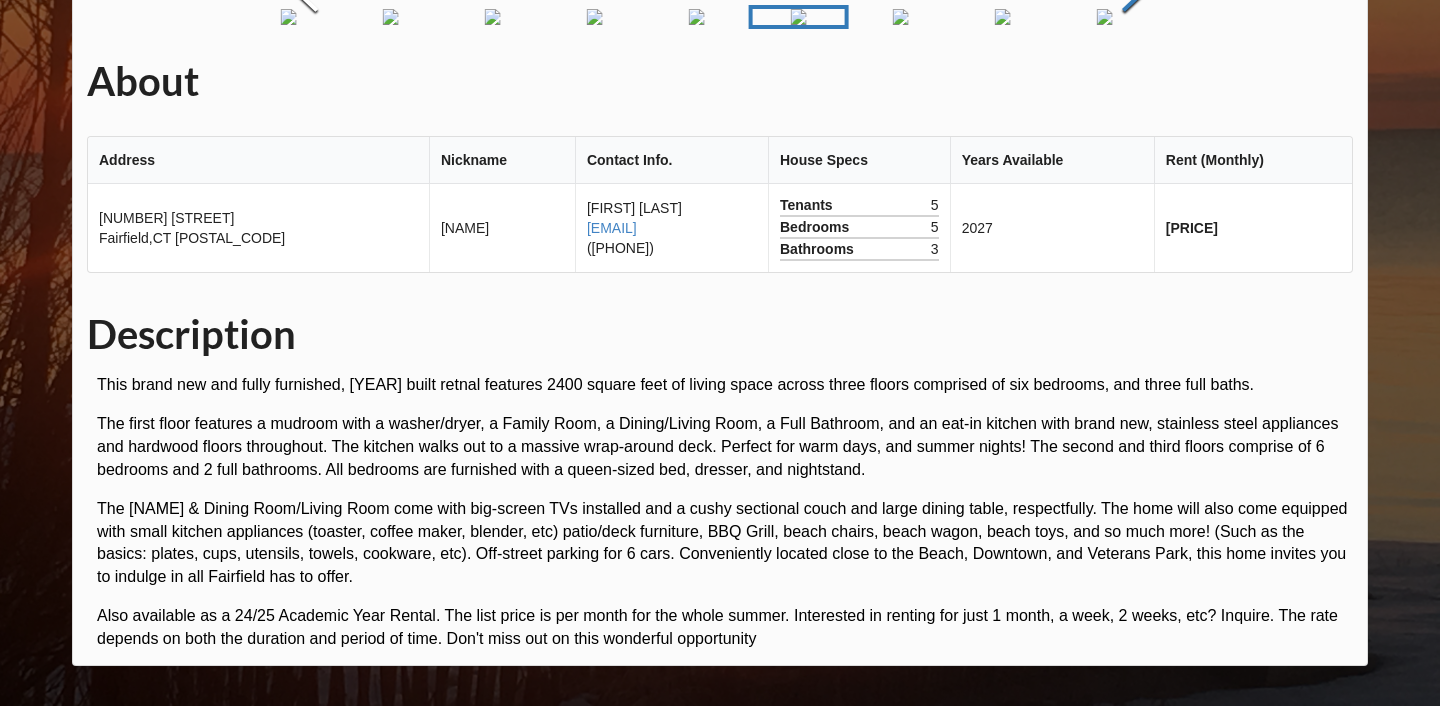 click at bounding box center [1135, -8] 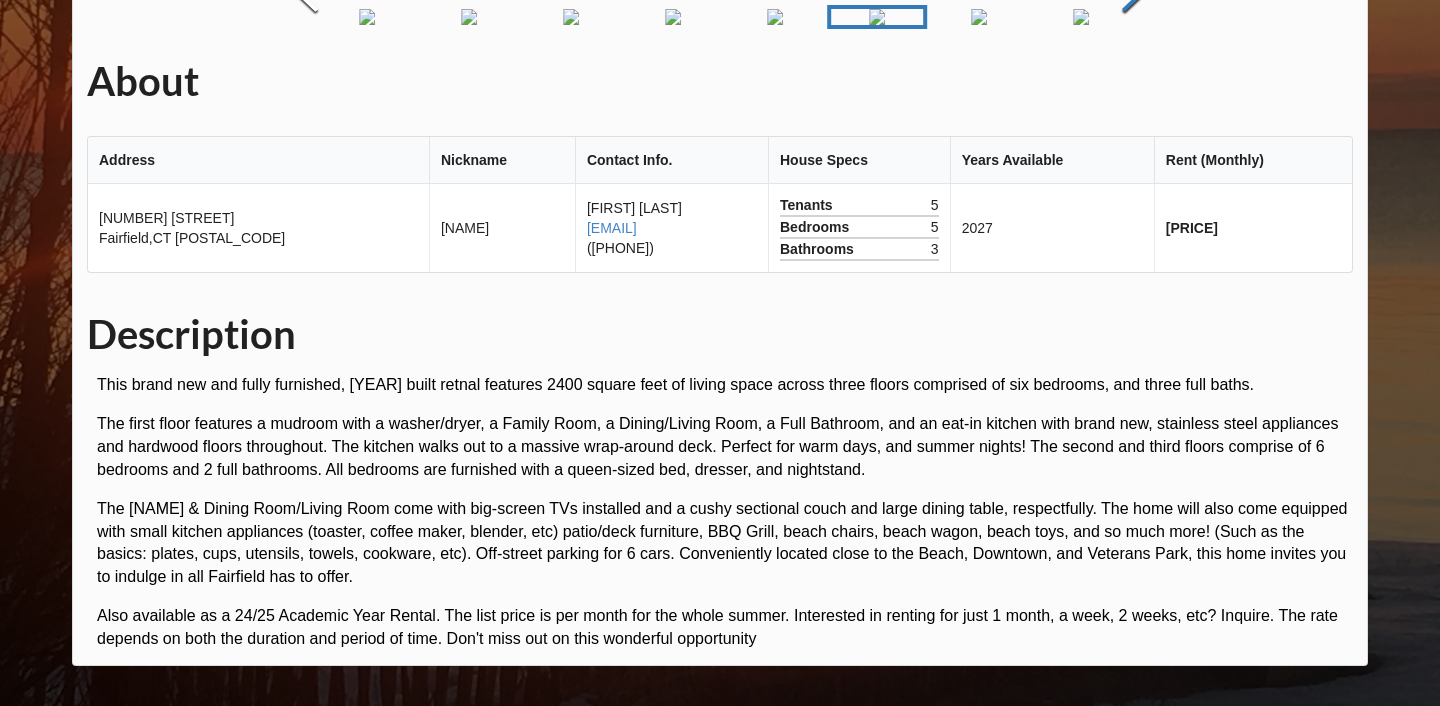 click at bounding box center (1135, -8) 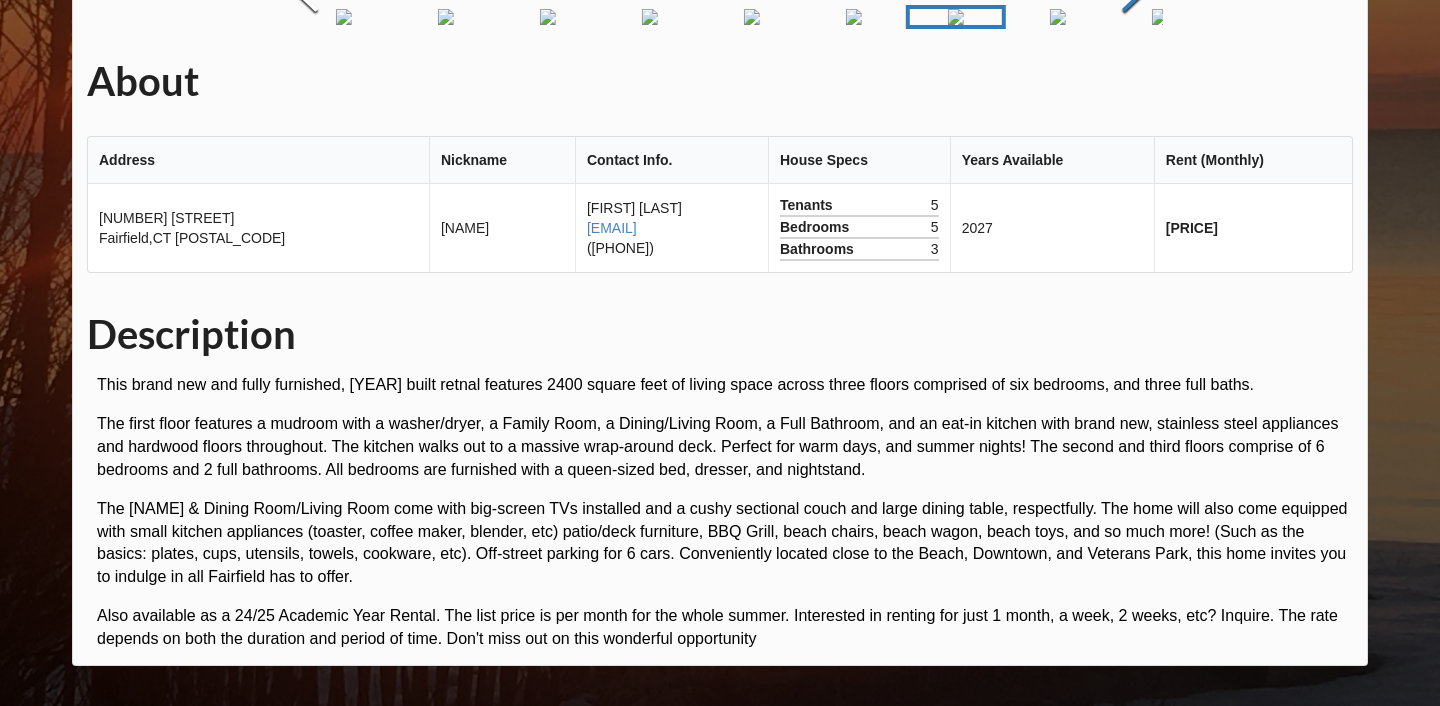 click at bounding box center (1135, -8) 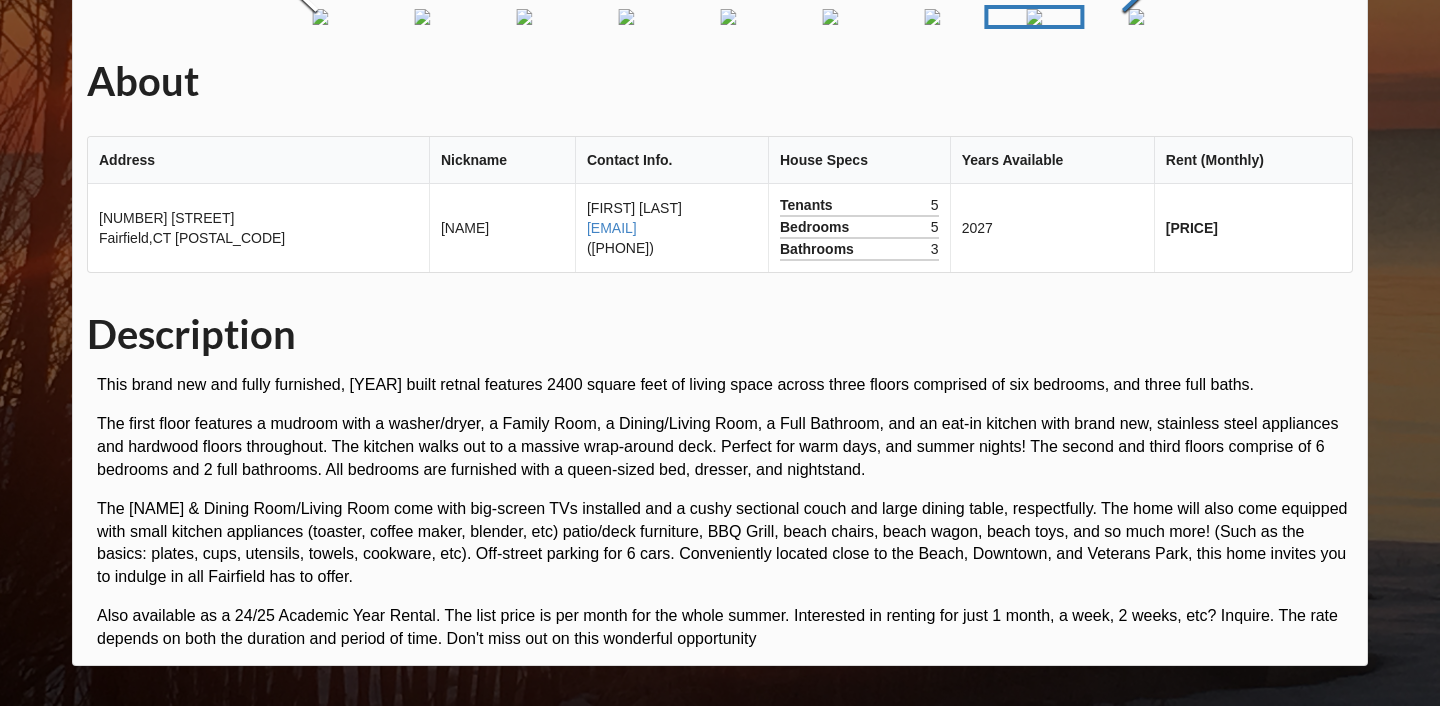 click at bounding box center [1135, -8] 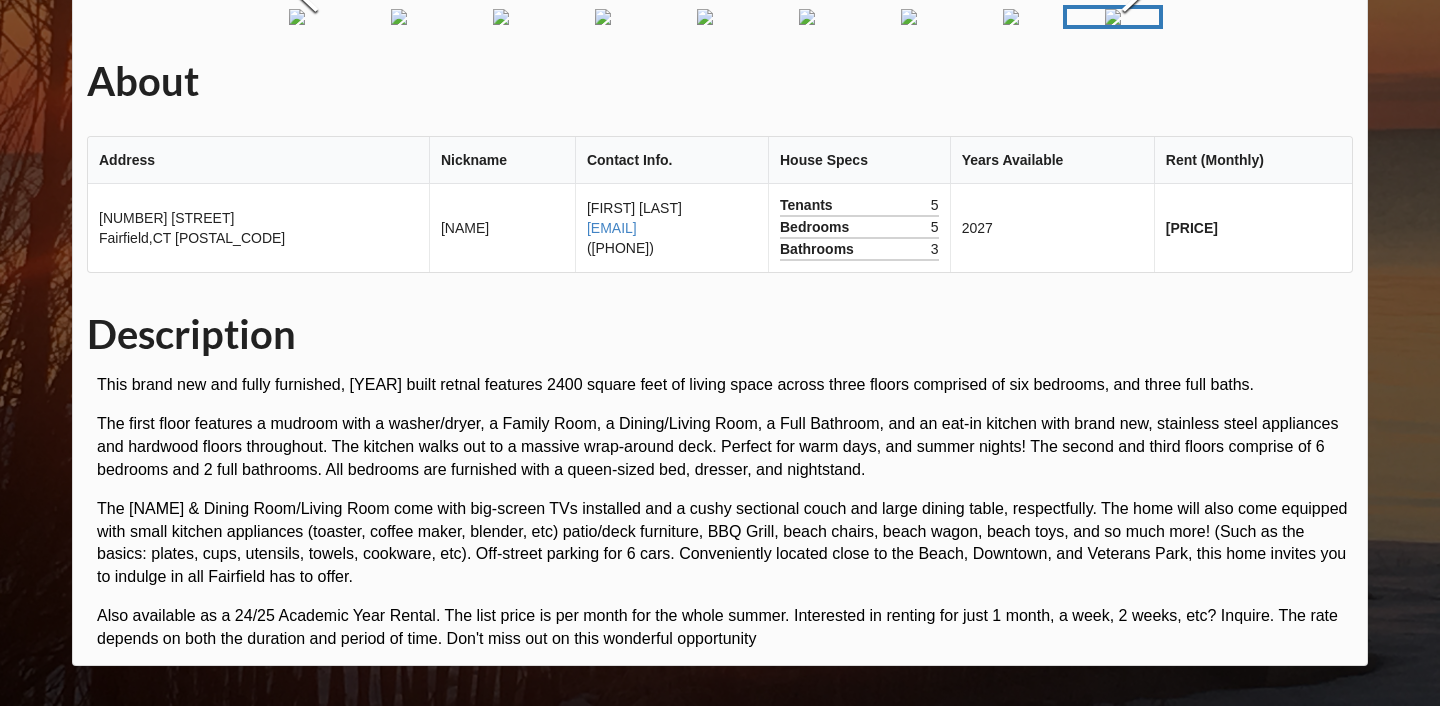 scroll, scrollTop: 743, scrollLeft: 0, axis: vertical 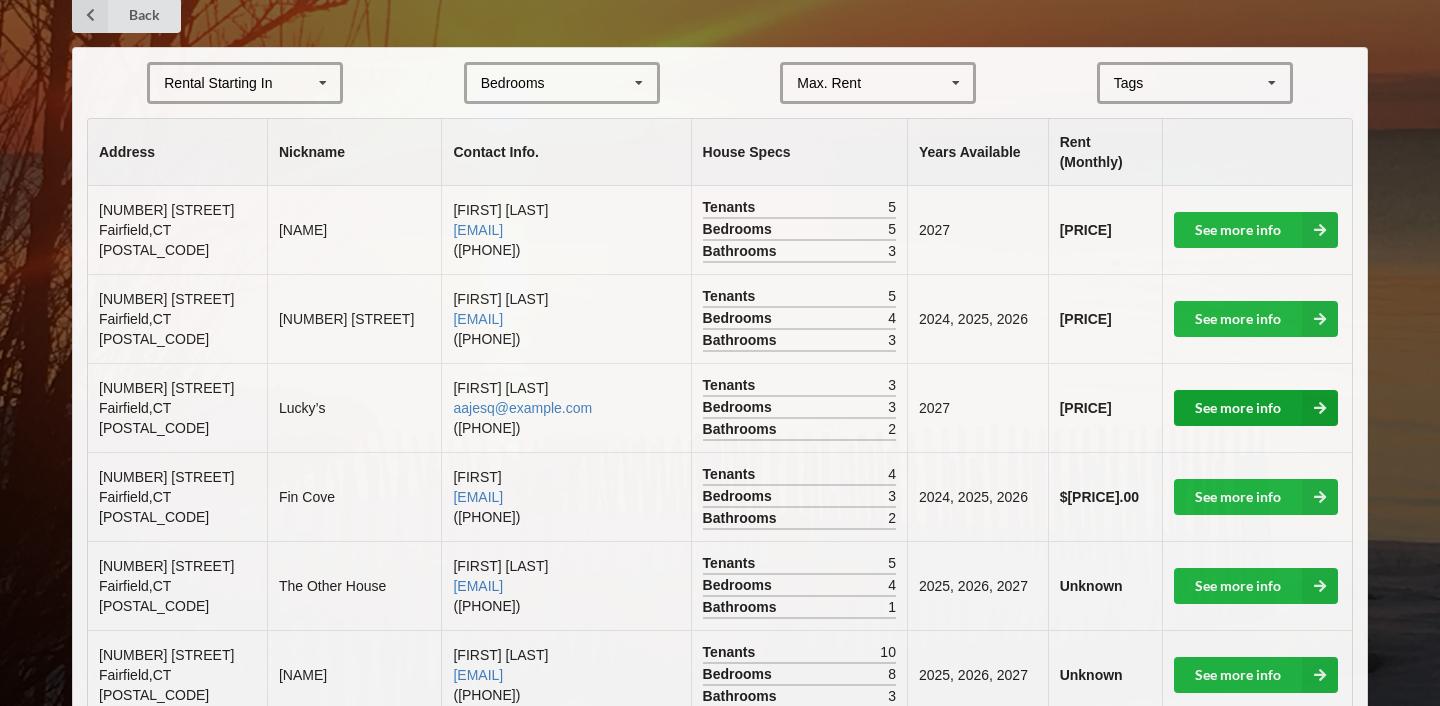 click on "See more info" at bounding box center (1256, 408) 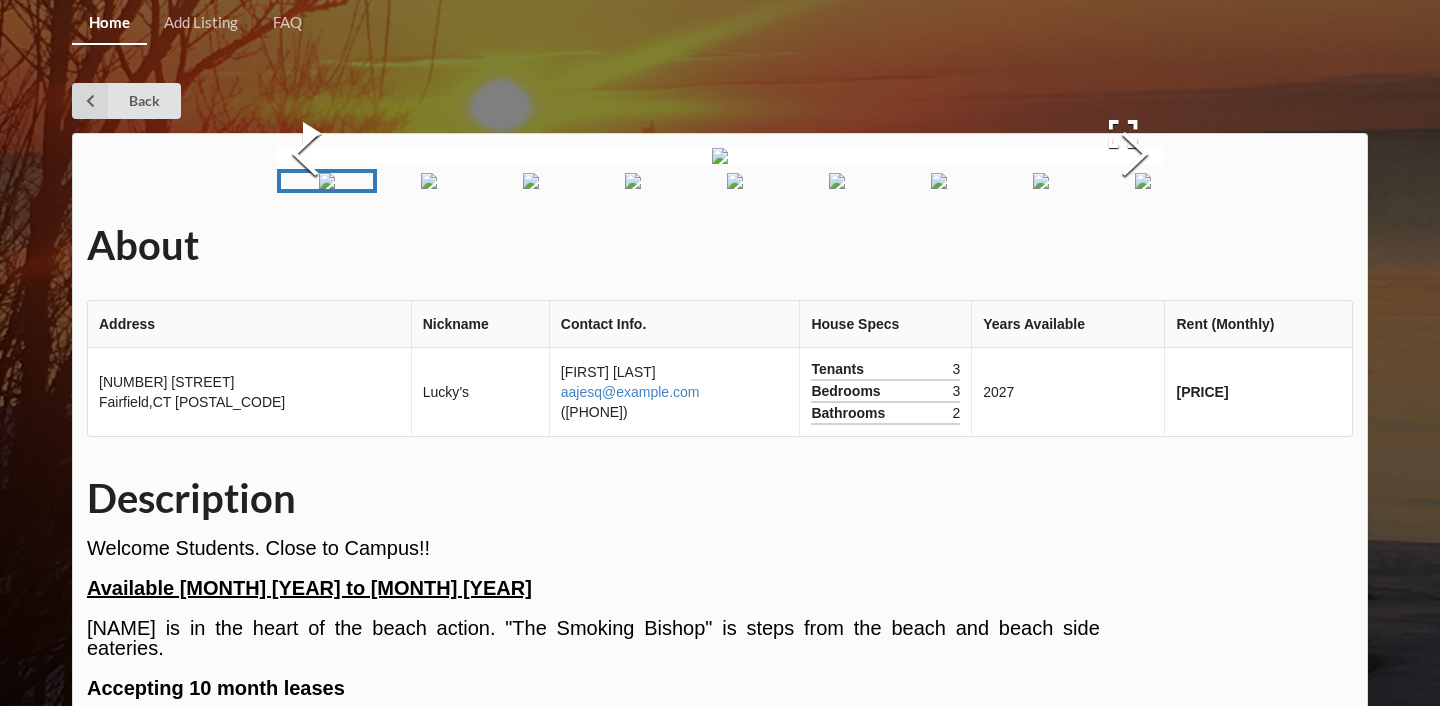 scroll, scrollTop: 0, scrollLeft: 0, axis: both 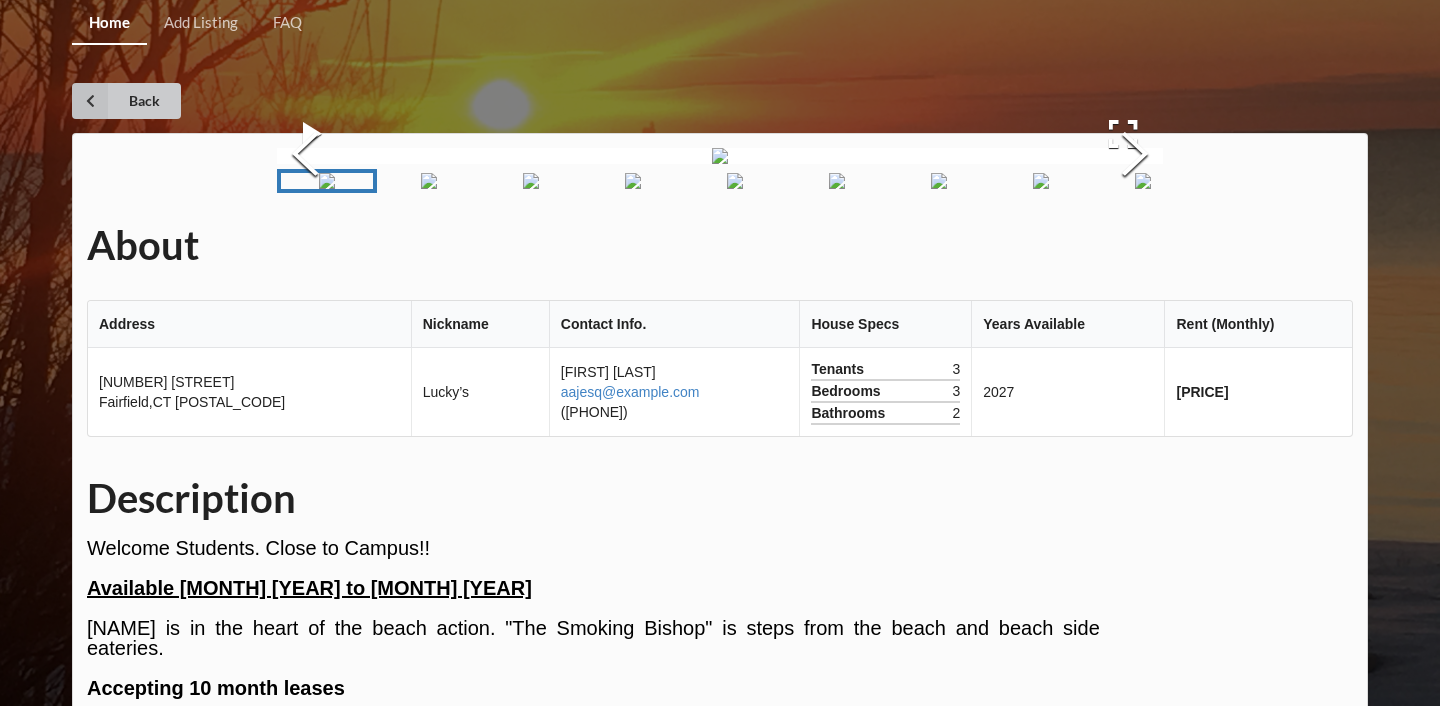 click on "Back" at bounding box center [126, 101] 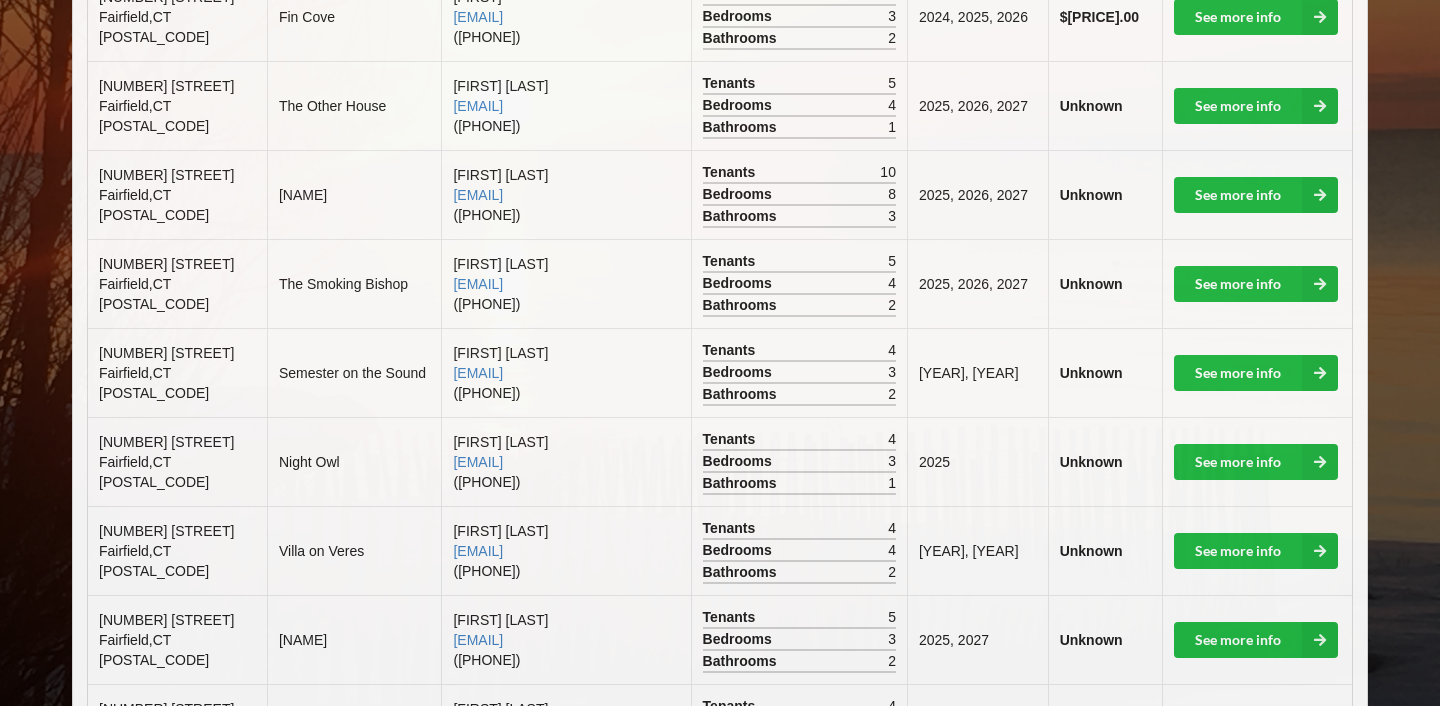 scroll, scrollTop: 898, scrollLeft: 0, axis: vertical 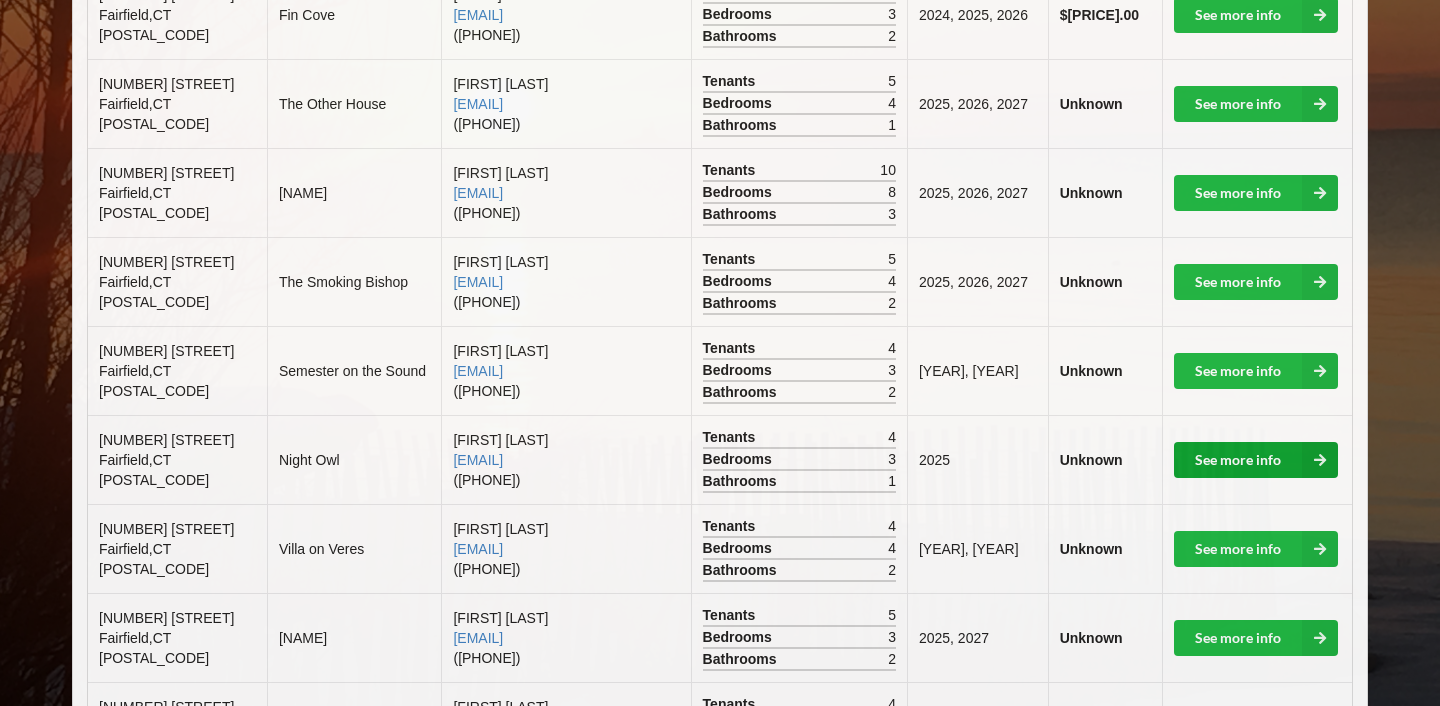 click on "See more info" at bounding box center [1256, 460] 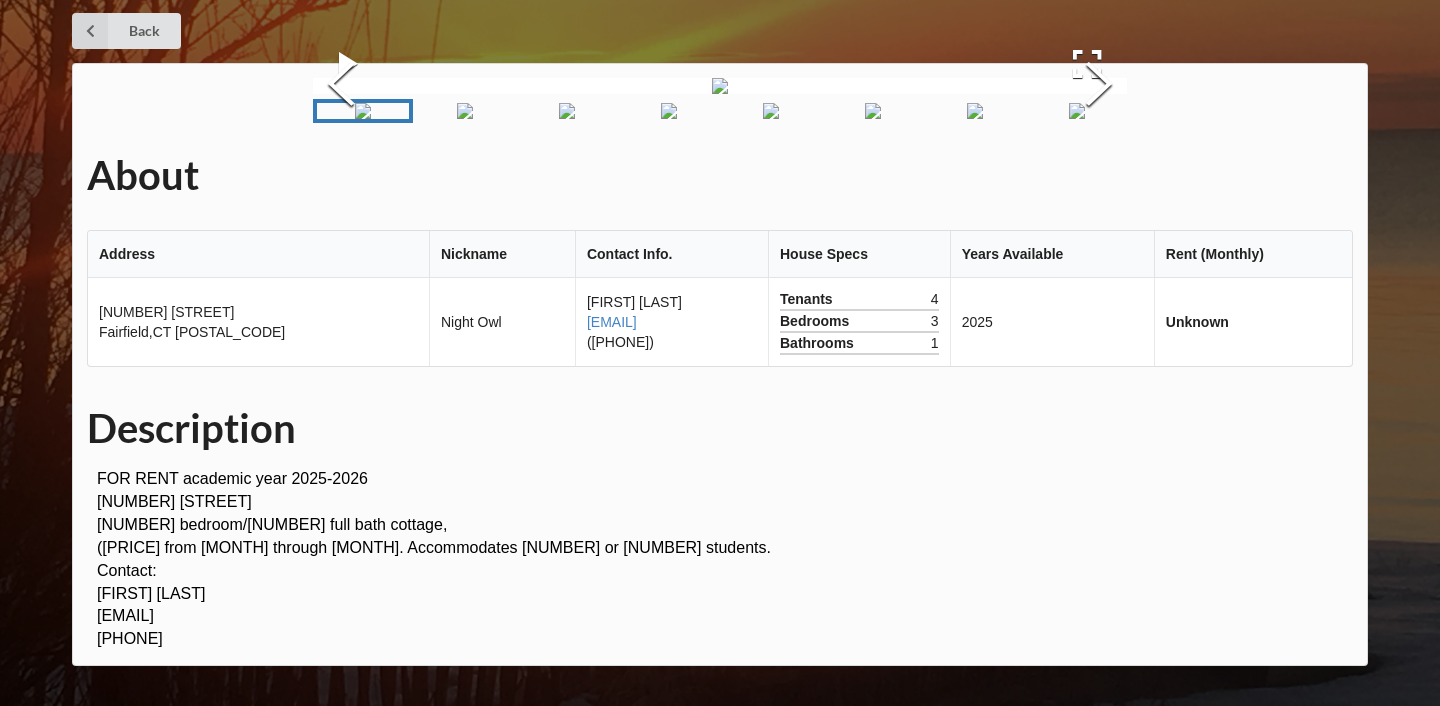 scroll, scrollTop: 314, scrollLeft: 0, axis: vertical 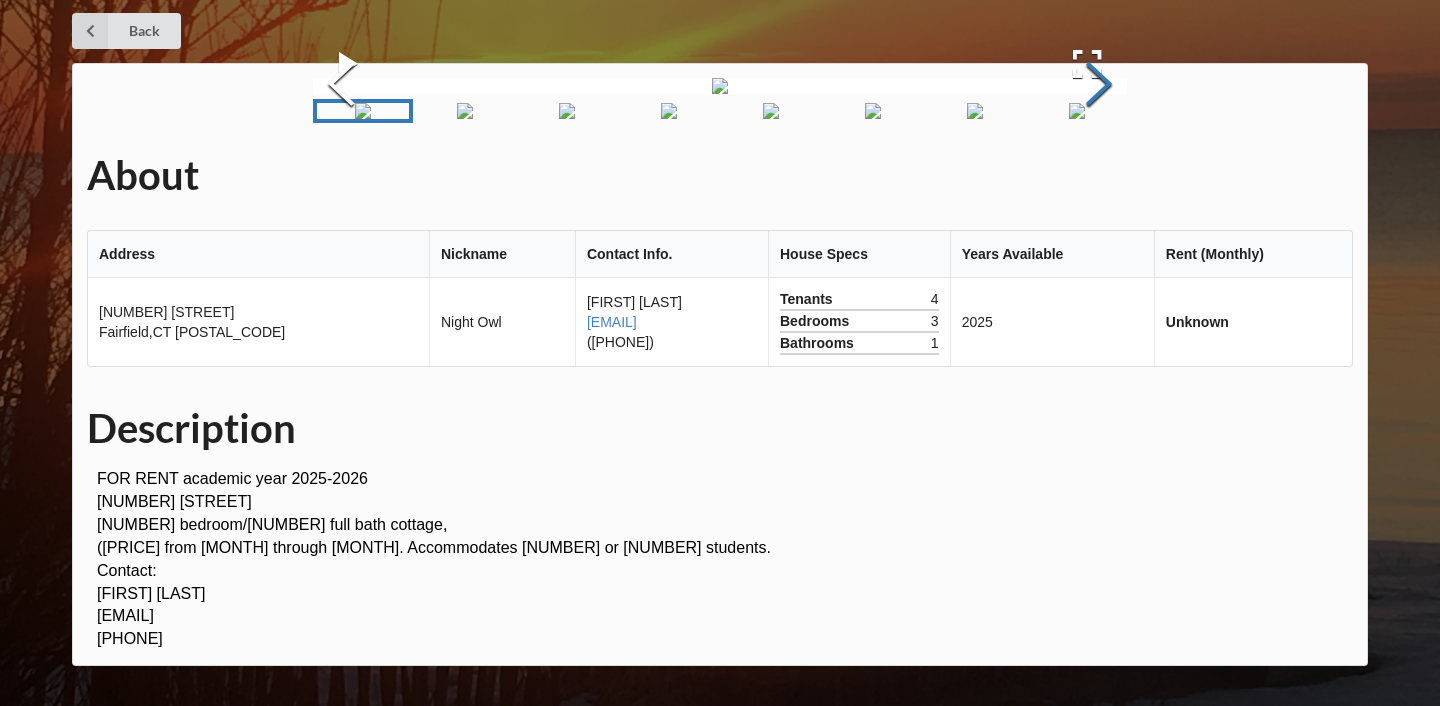 click at bounding box center (1099, 86) 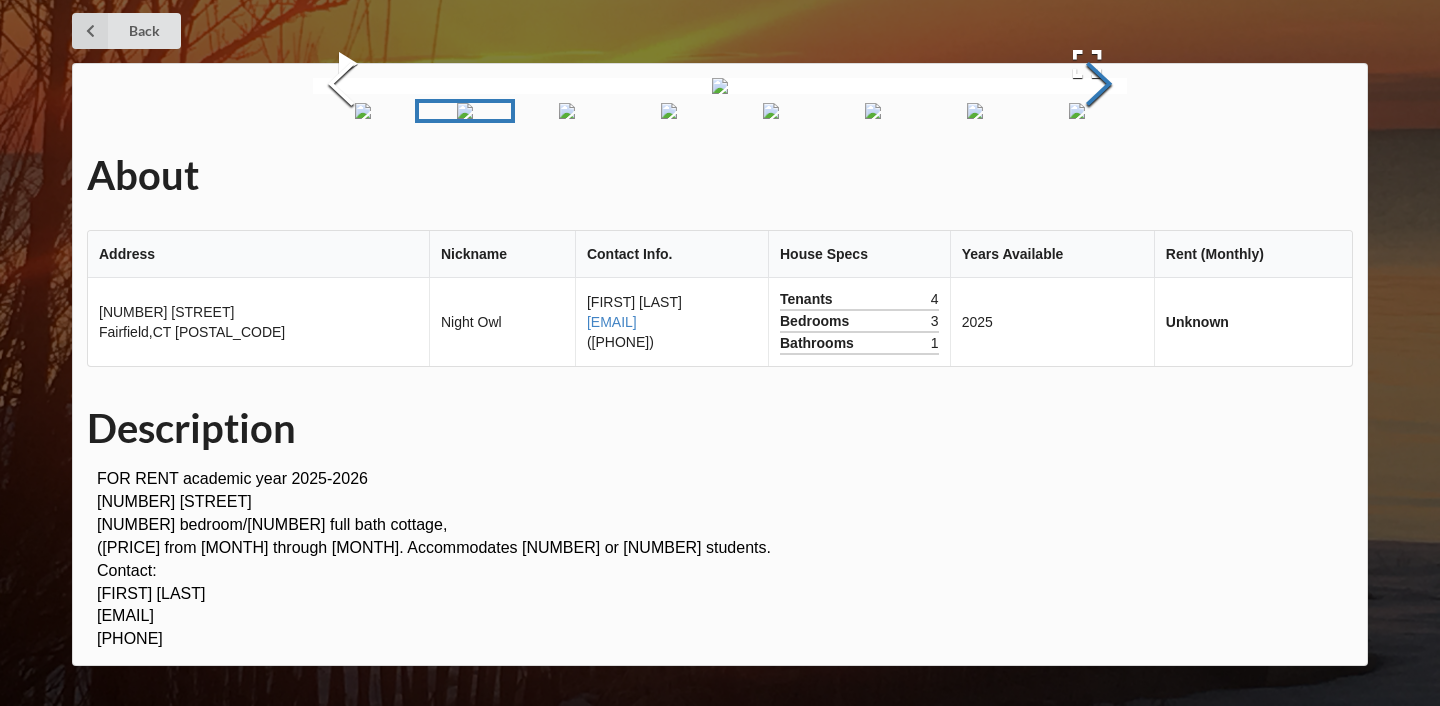 scroll, scrollTop: 244, scrollLeft: 0, axis: vertical 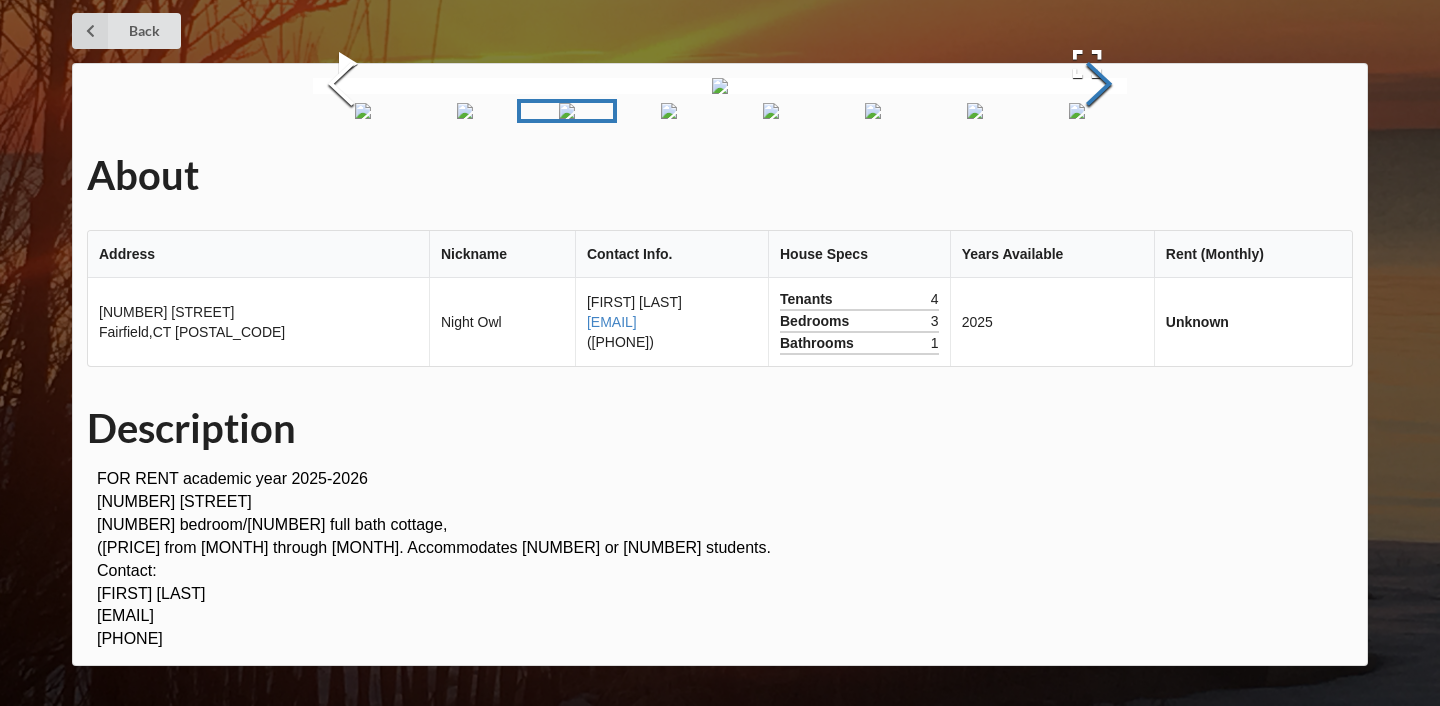 click at bounding box center (1099, 86) 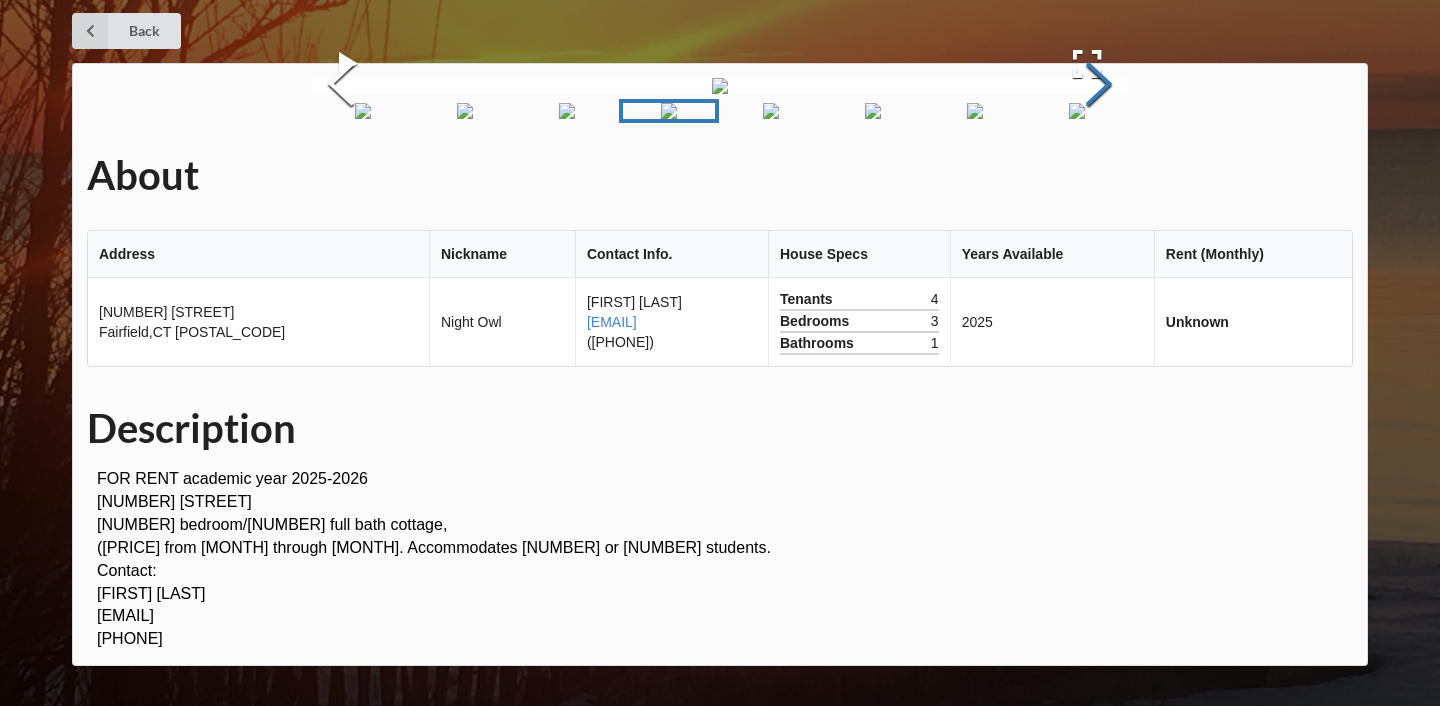 click at bounding box center [1099, 86] 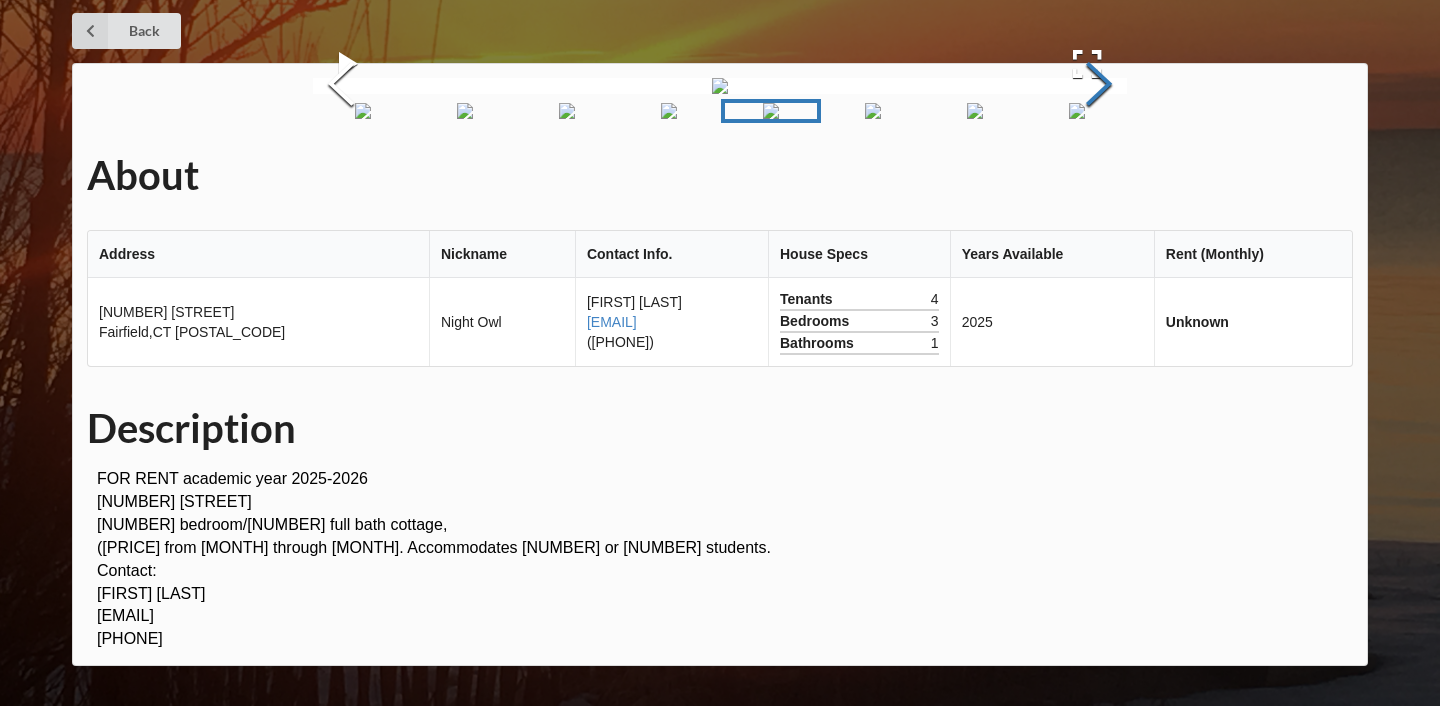 click at bounding box center [1099, 86] 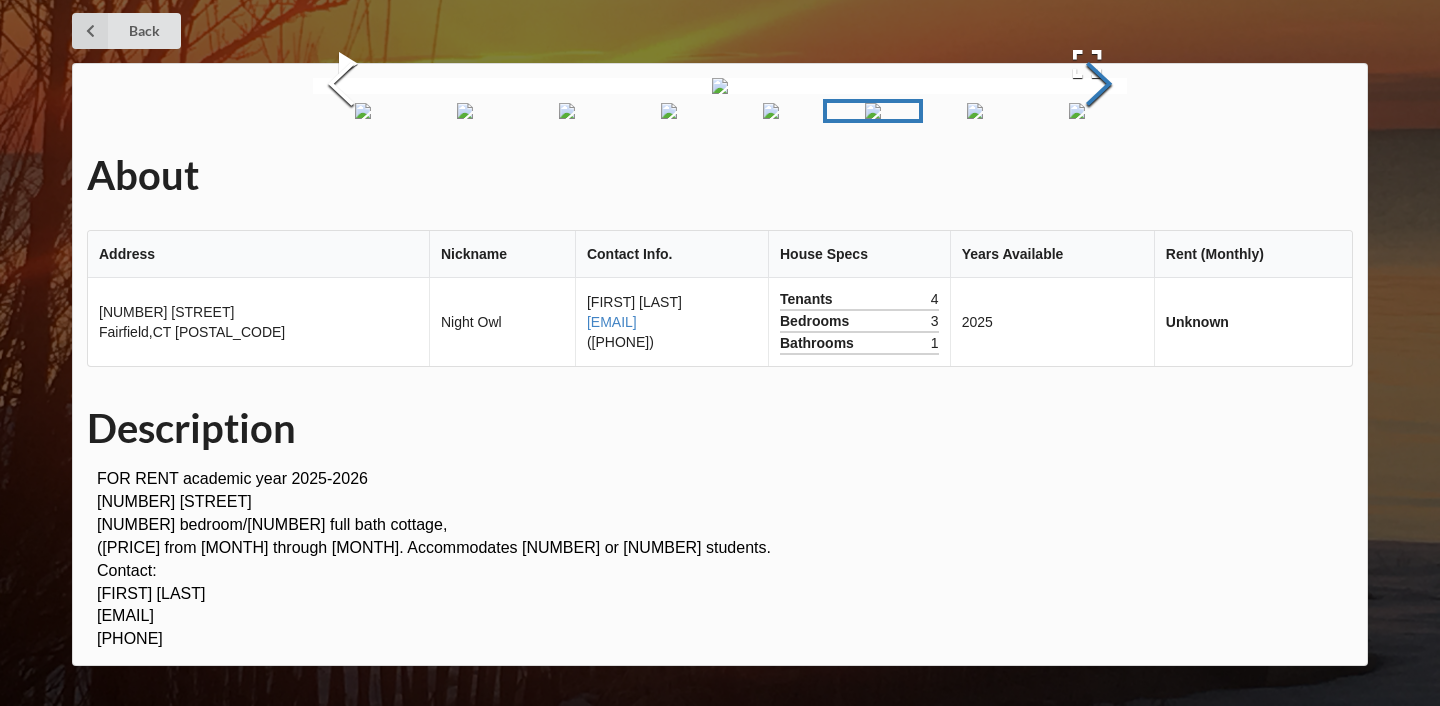 click at bounding box center (1099, 86) 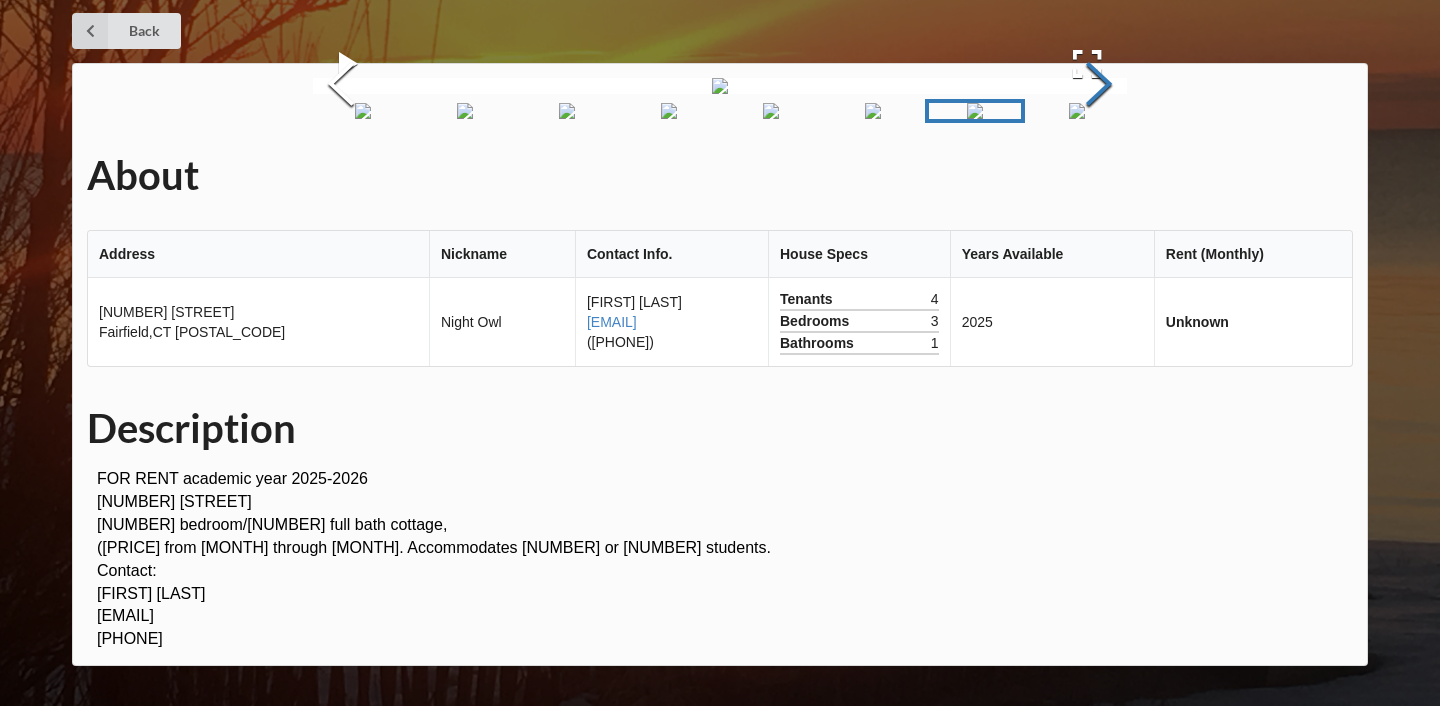 click at bounding box center (1099, 86) 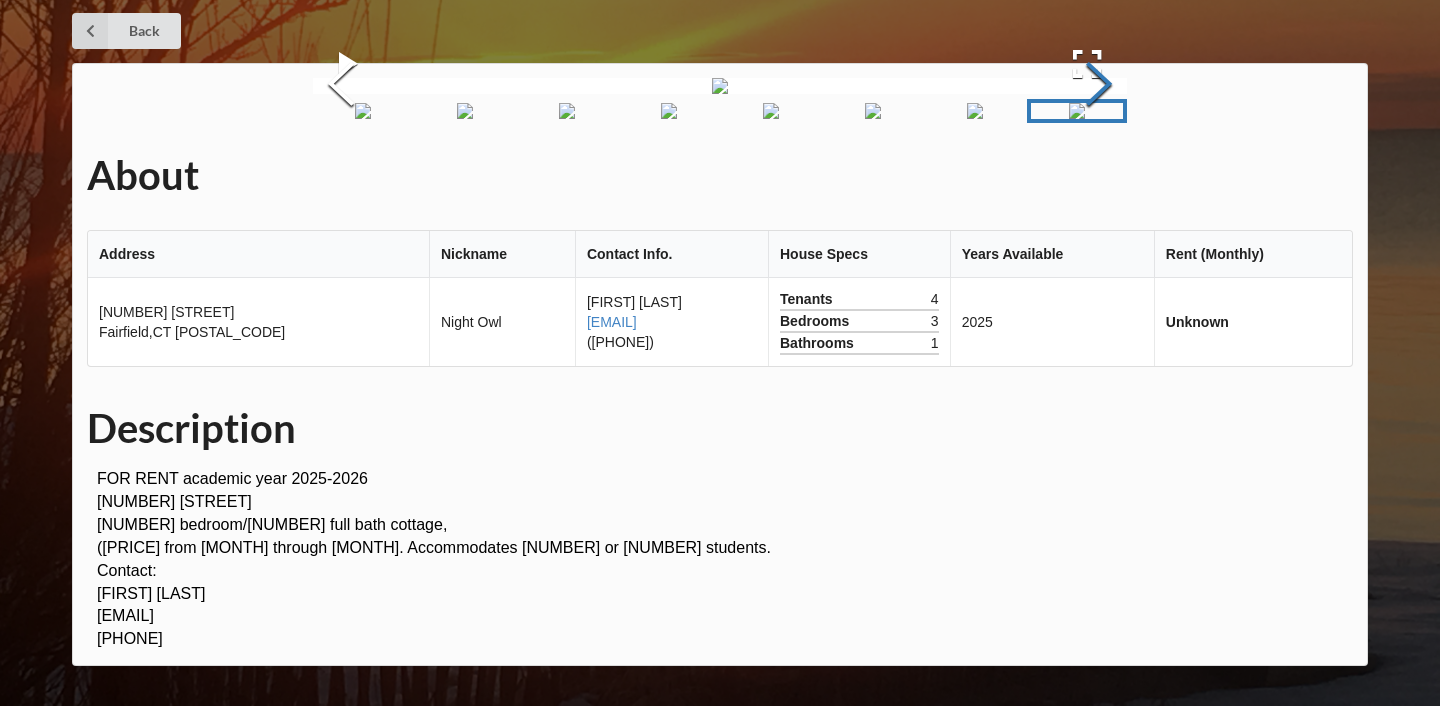 click at bounding box center [1099, 86] 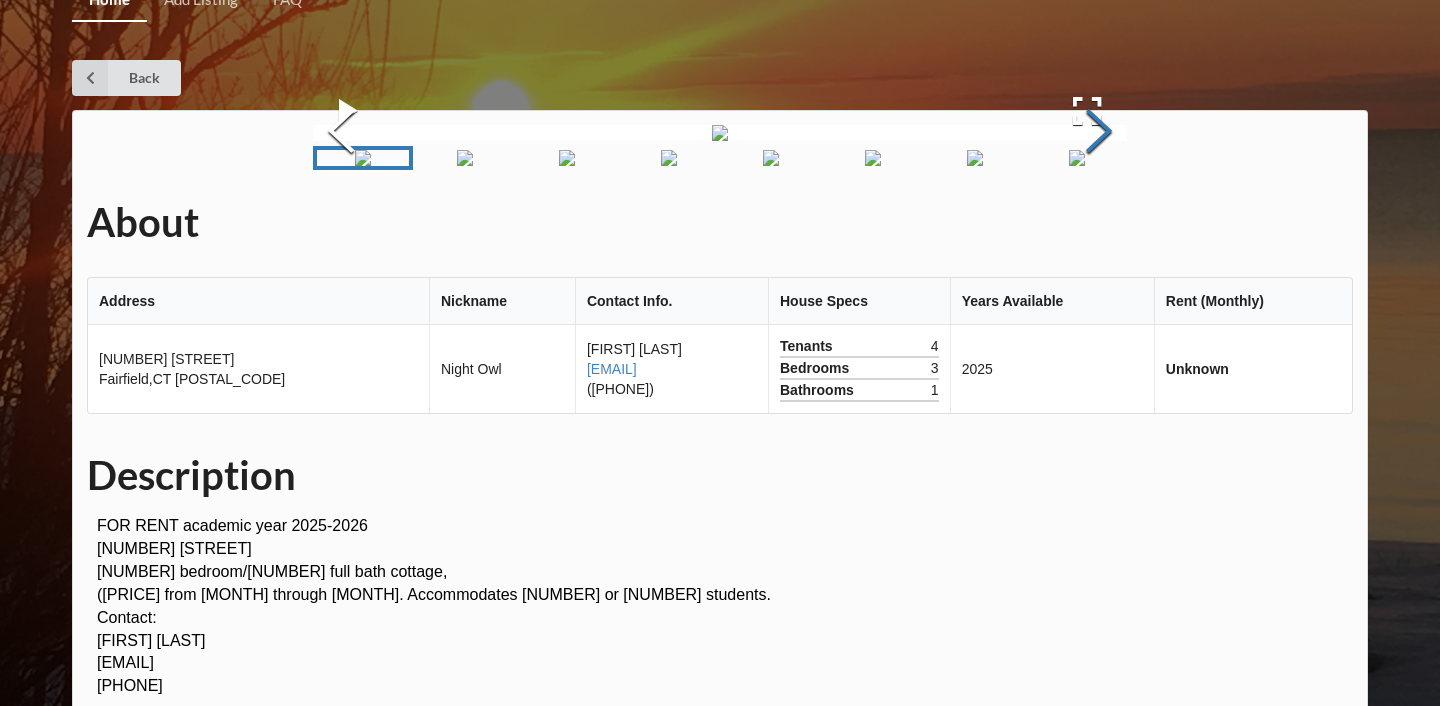 scroll, scrollTop: 0, scrollLeft: 0, axis: both 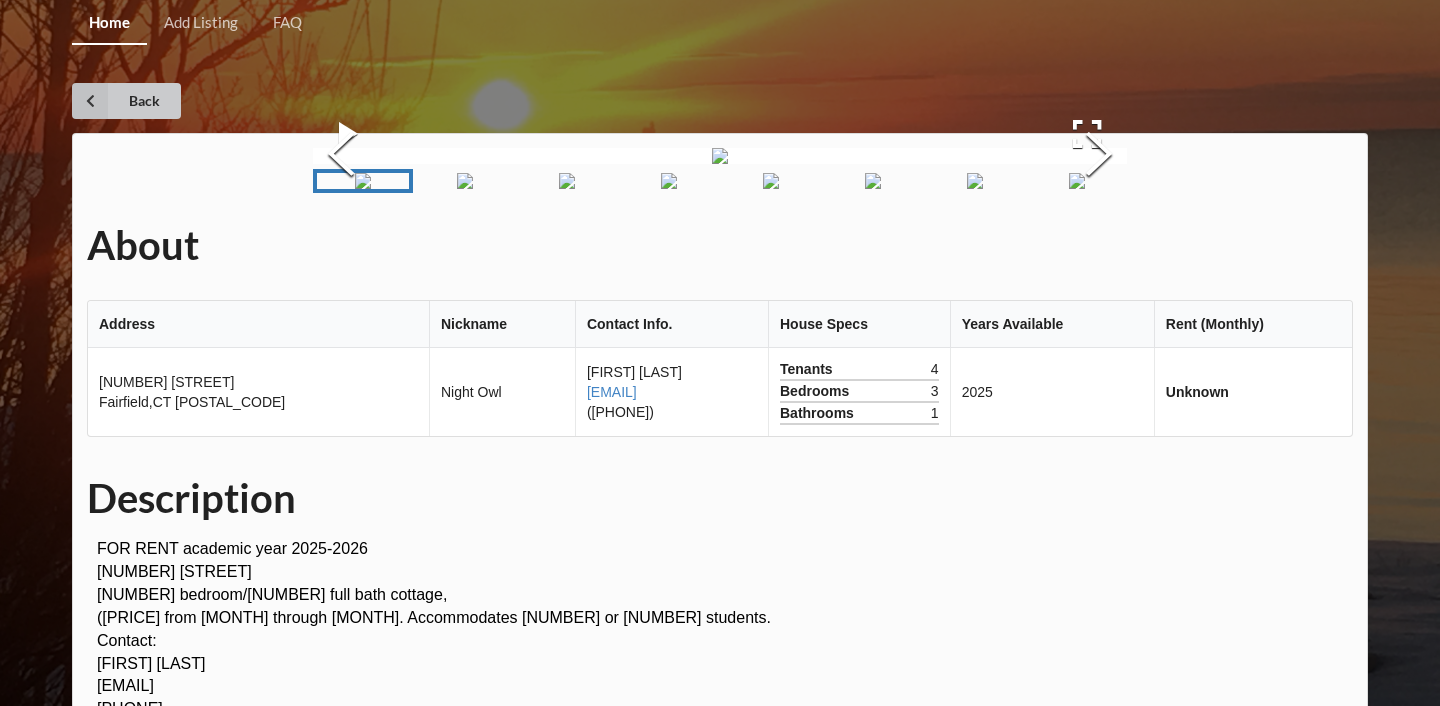 click on "Back" at bounding box center [126, 101] 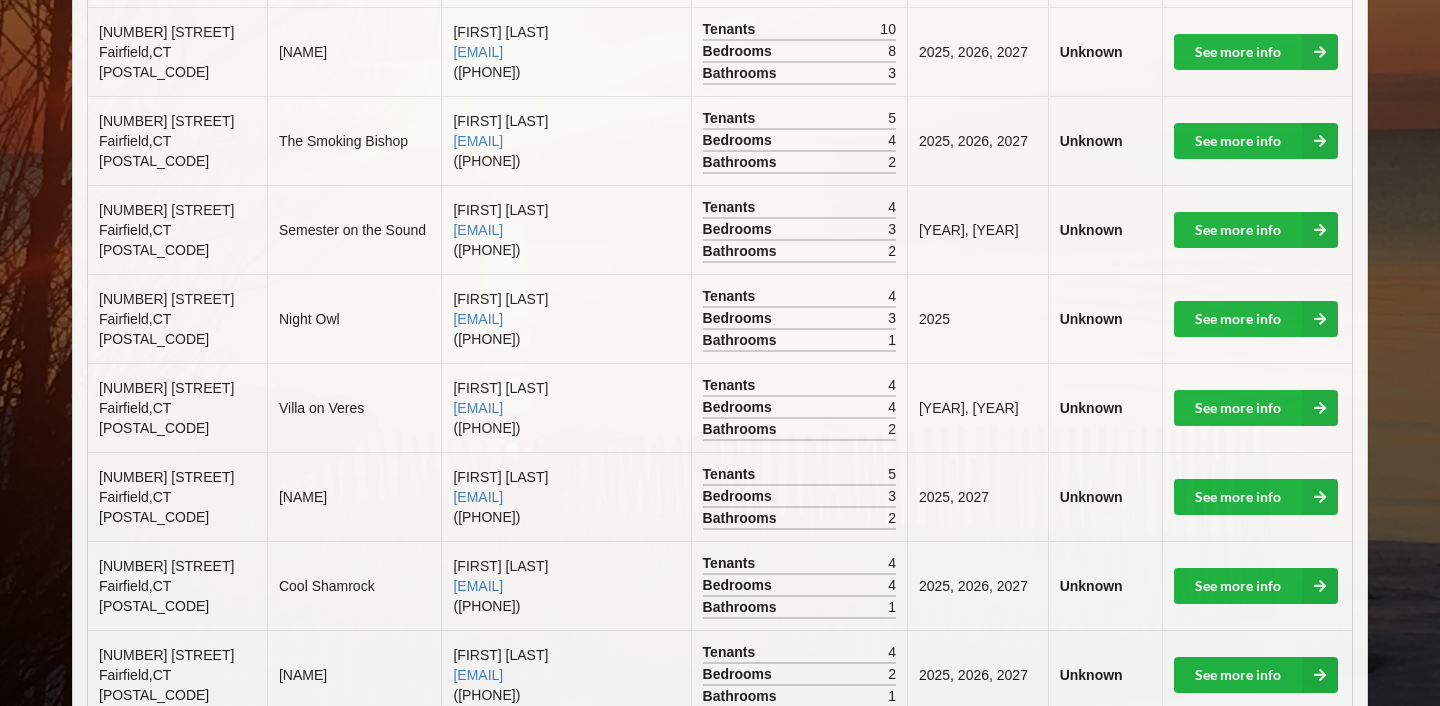 scroll, scrollTop: 1040, scrollLeft: 0, axis: vertical 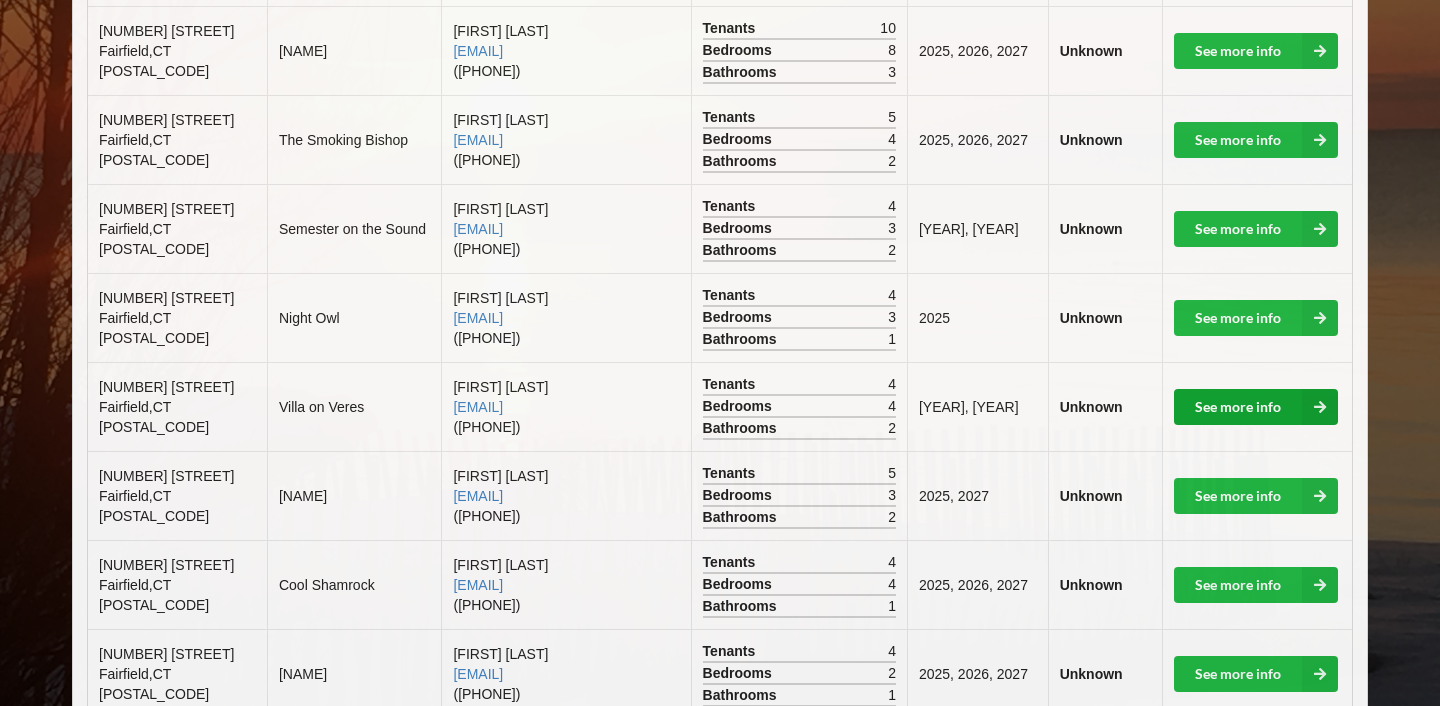 click on "See more info" at bounding box center [1256, 407] 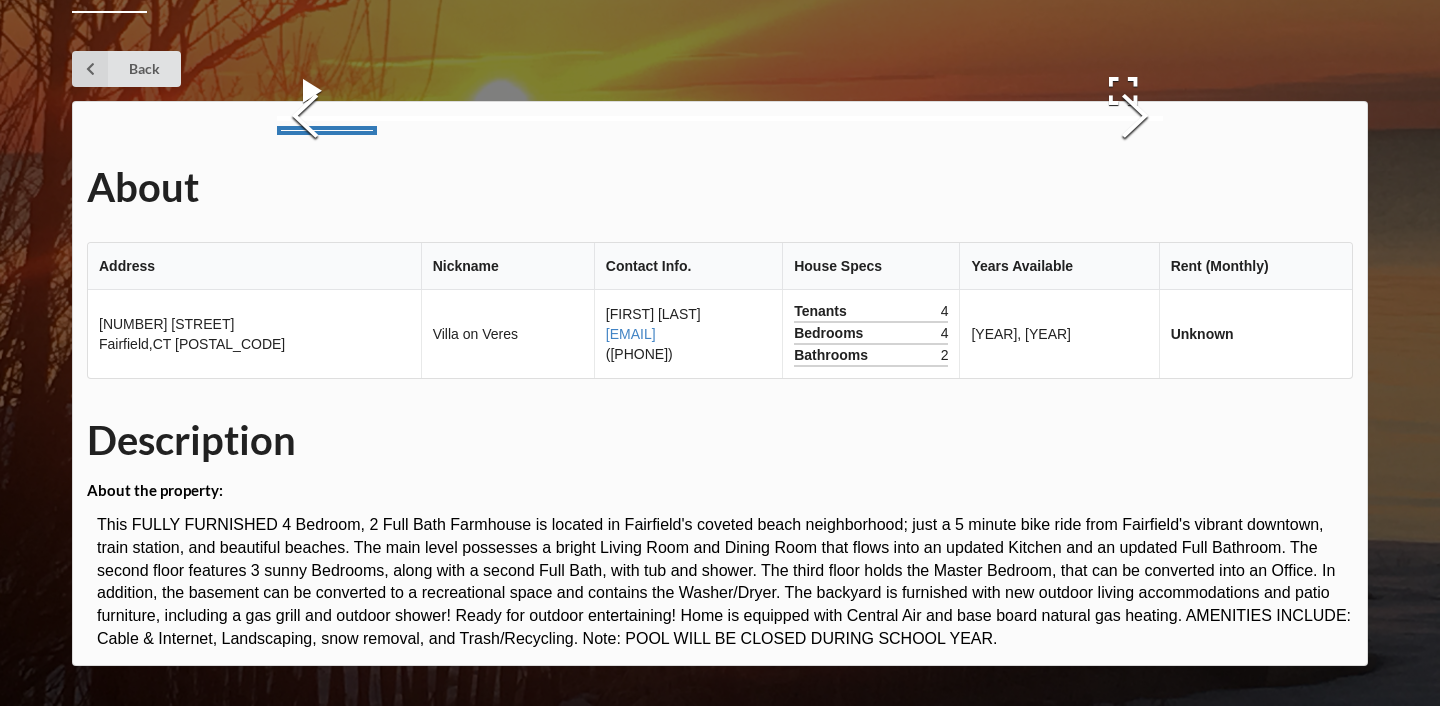 scroll, scrollTop: 186, scrollLeft: 0, axis: vertical 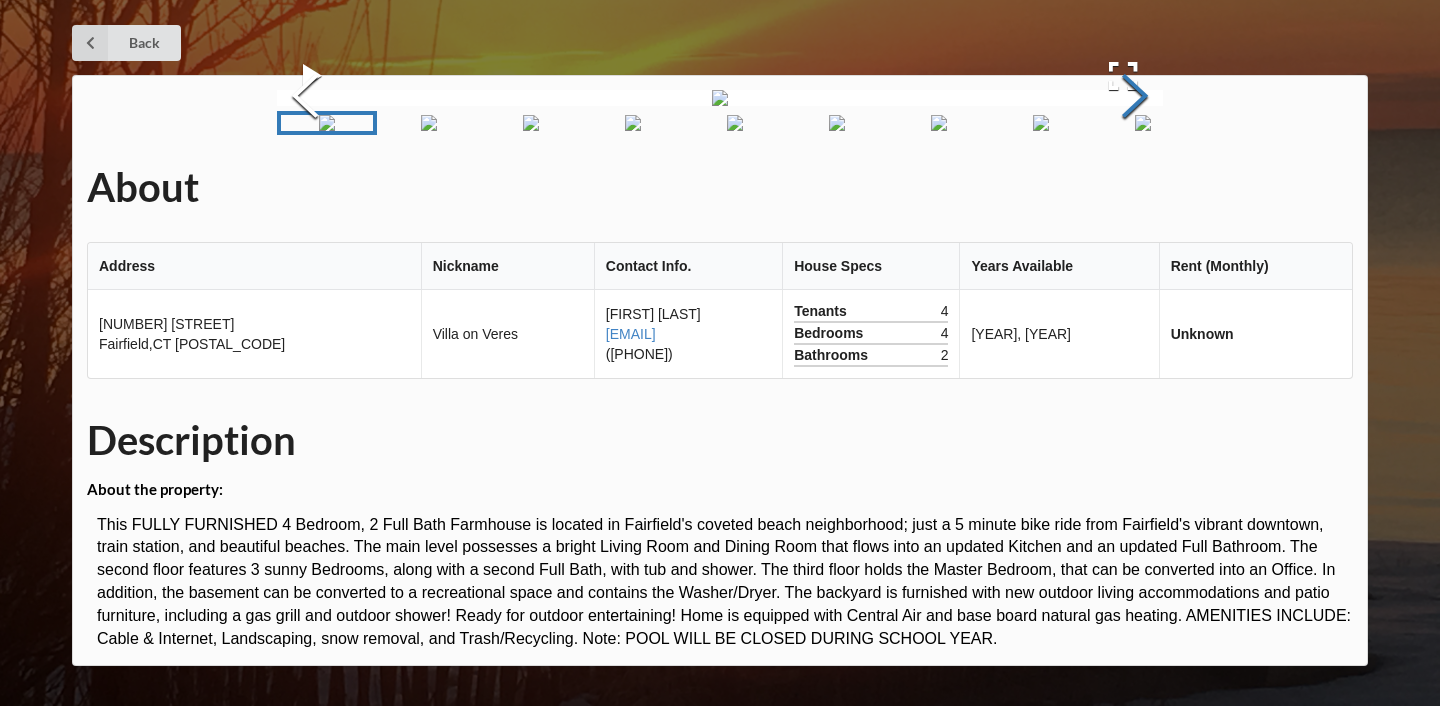 click at bounding box center [1135, 98] 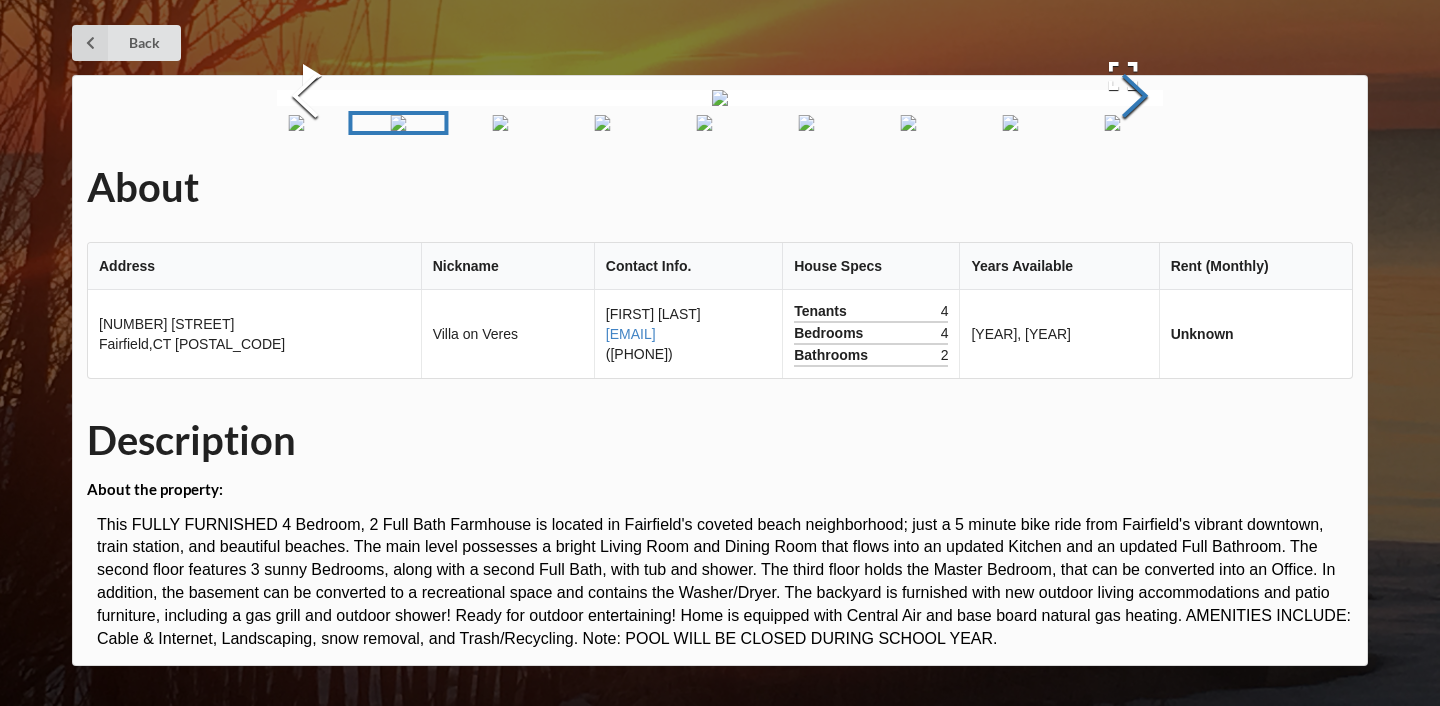 click at bounding box center (1135, 98) 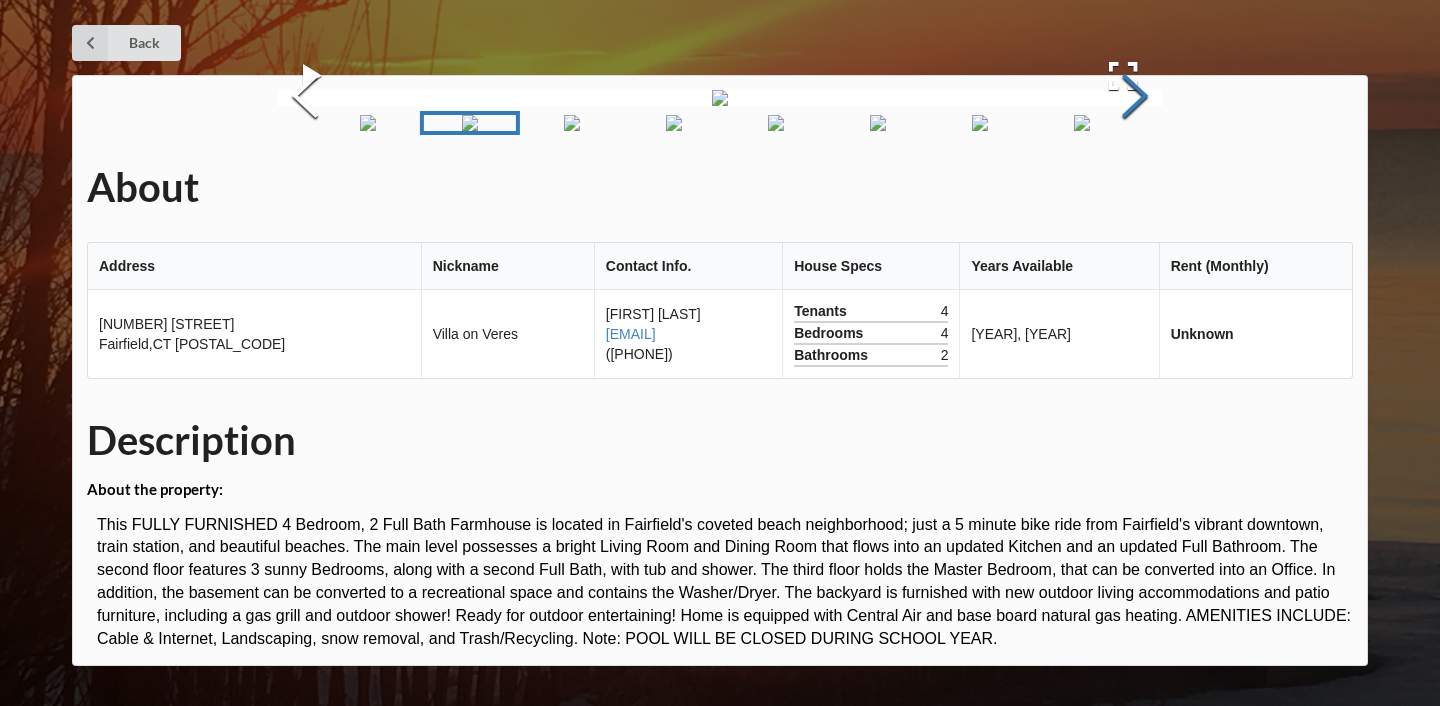 click at bounding box center (1135, 98) 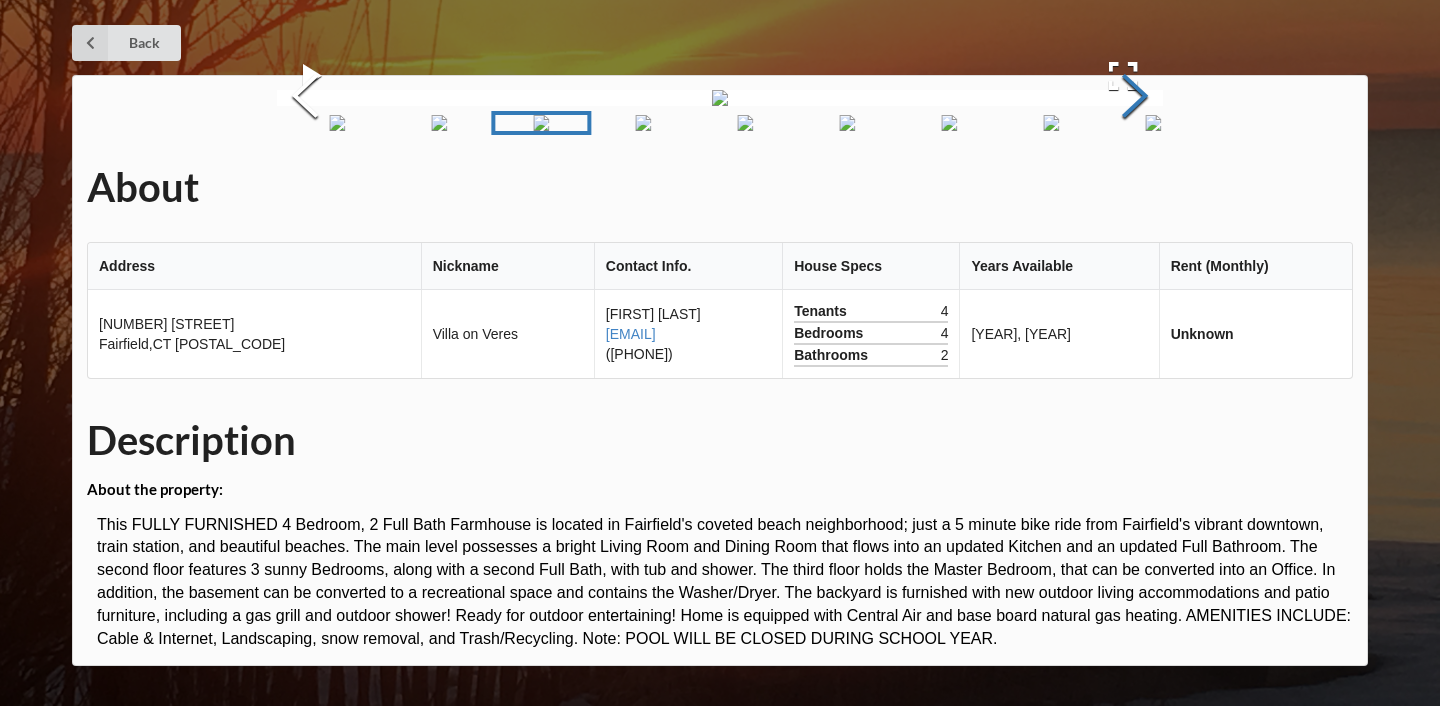 click at bounding box center [1135, 98] 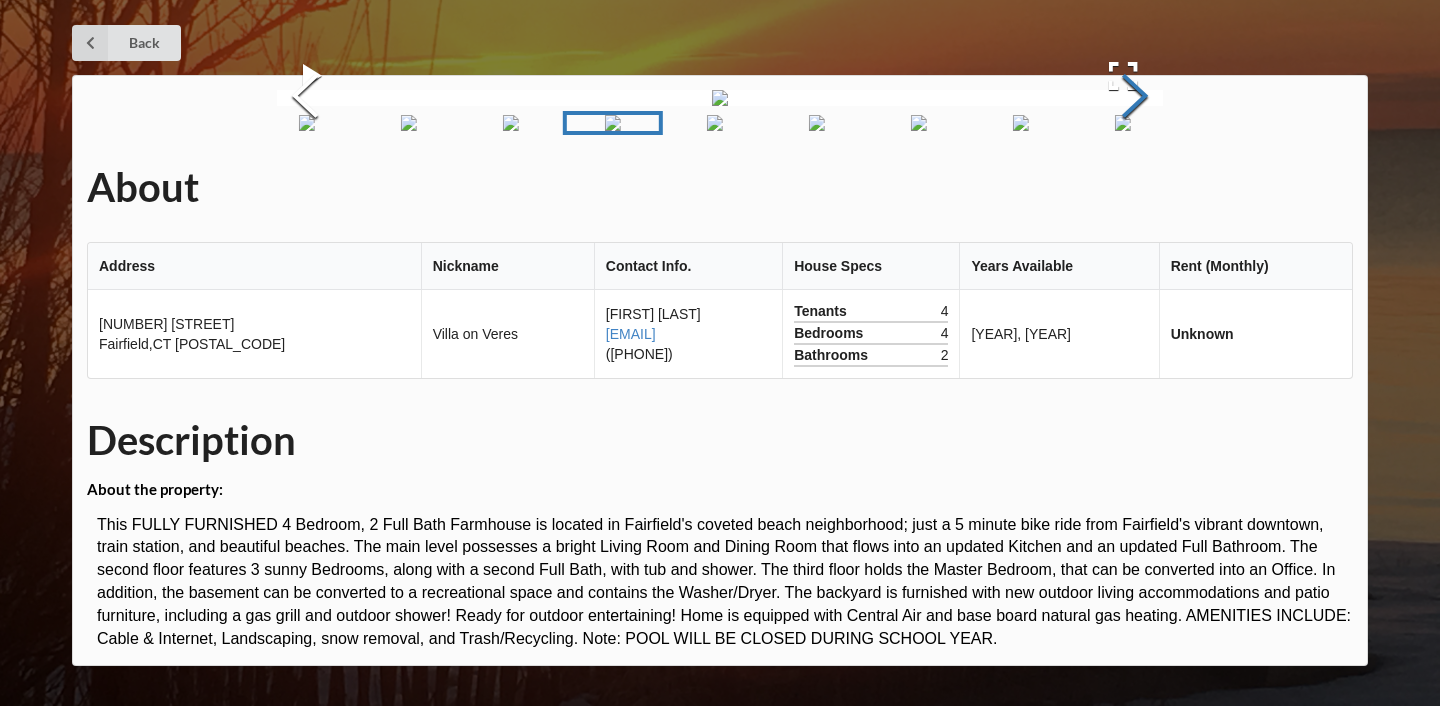 click at bounding box center [1135, 98] 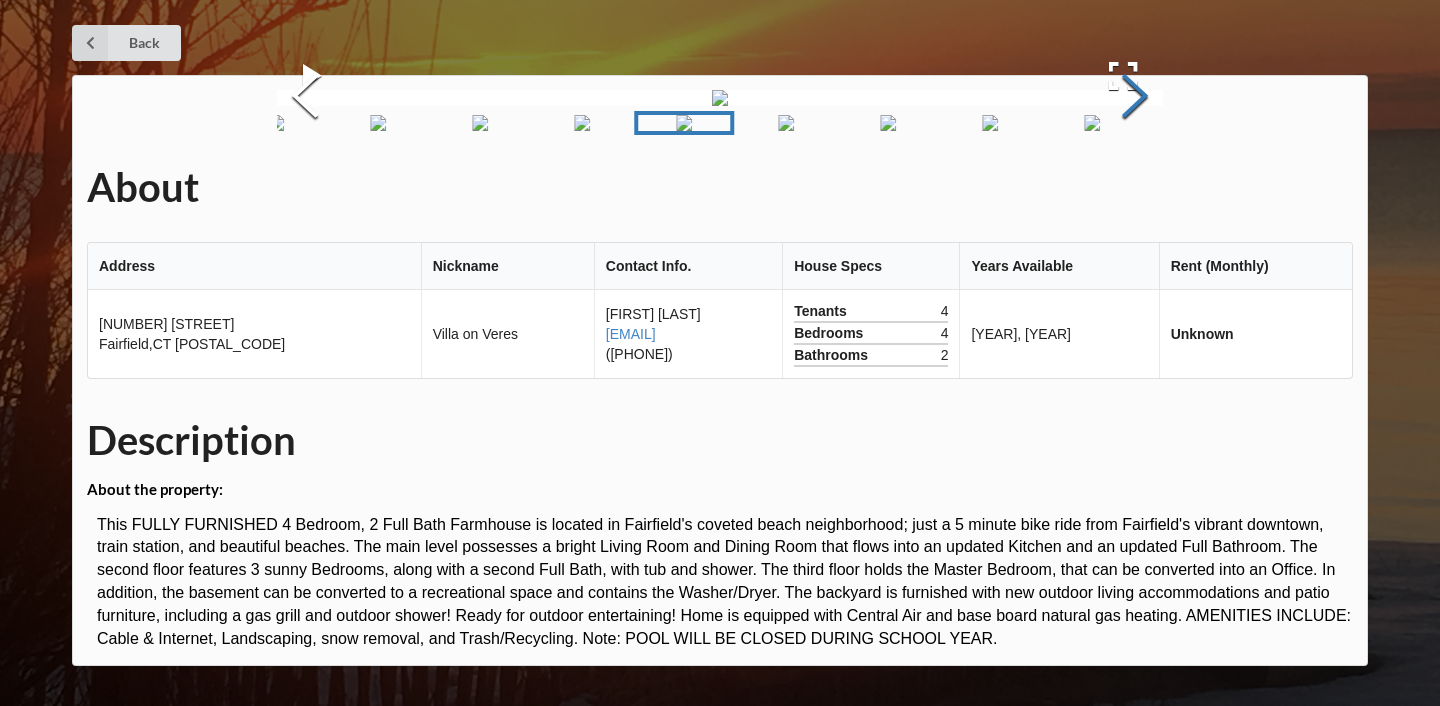 click at bounding box center (1135, 98) 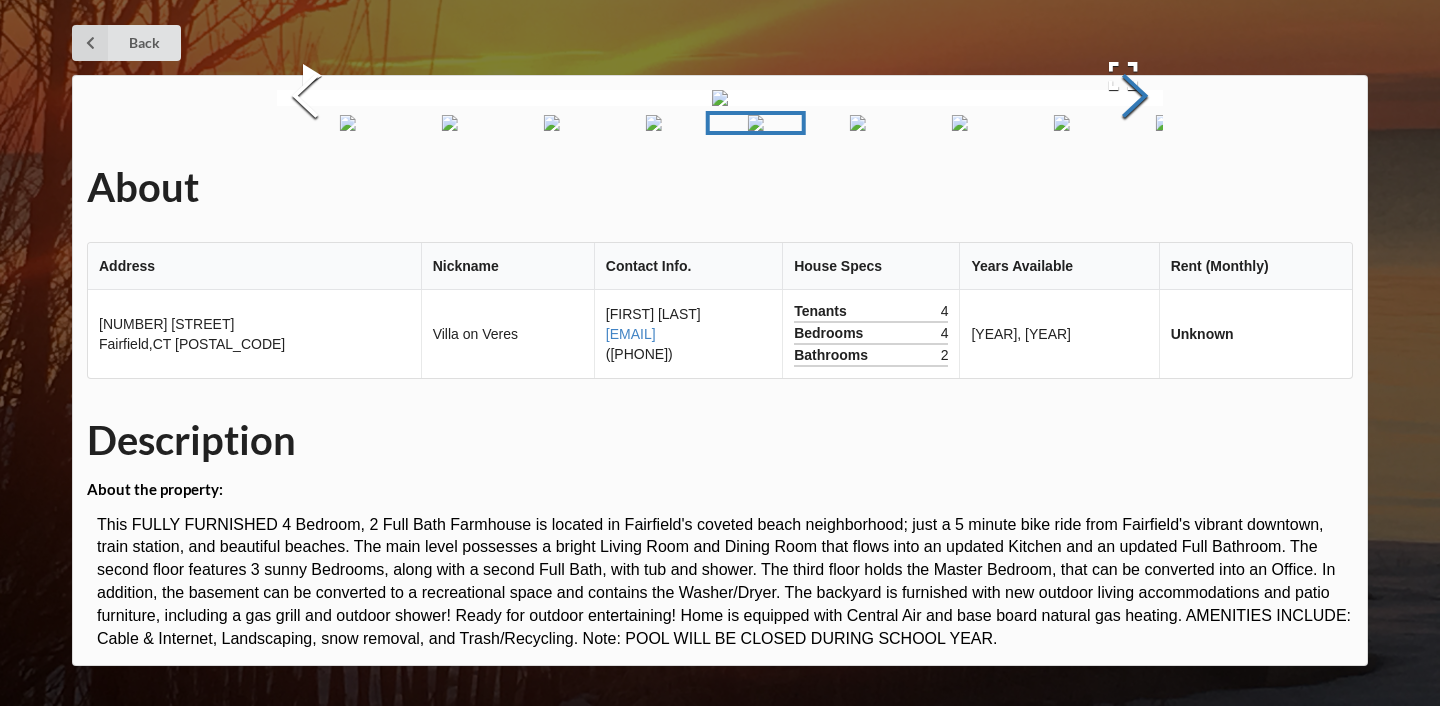 click at bounding box center (1135, 98) 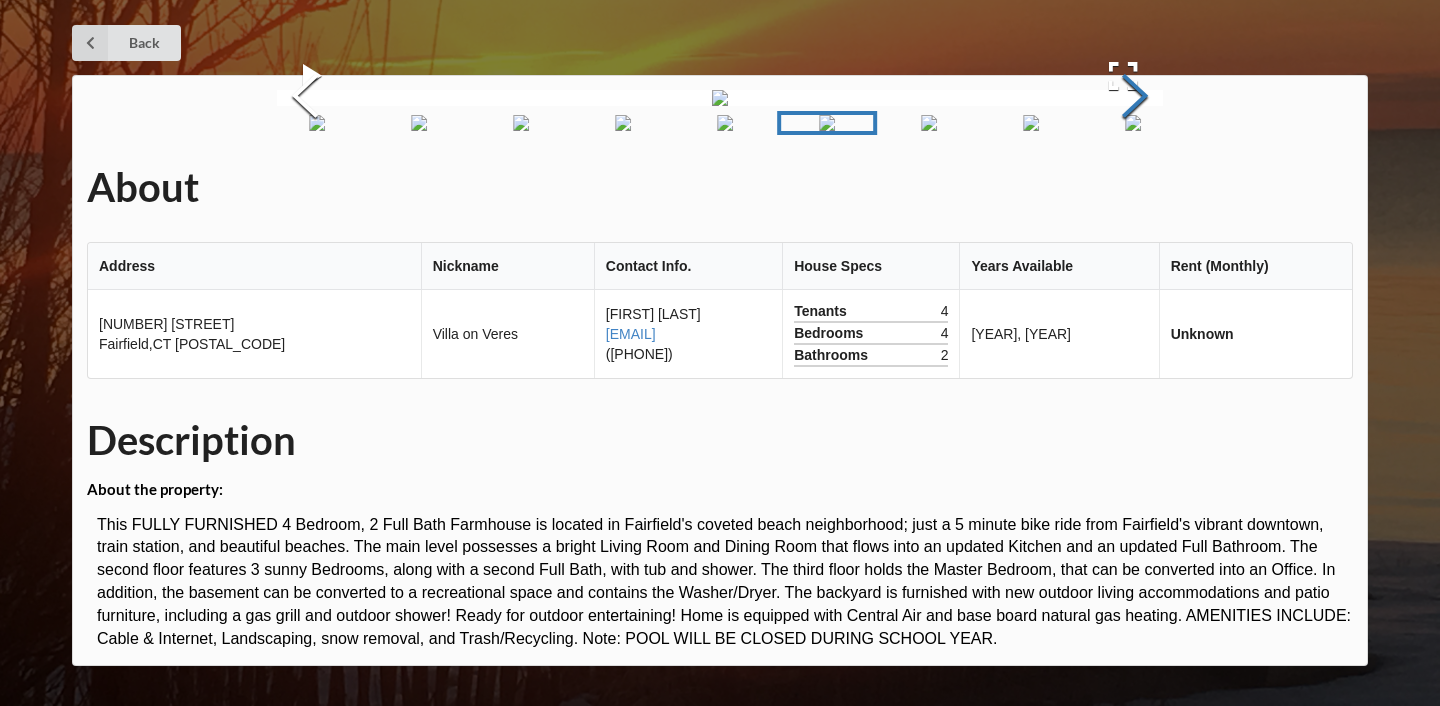 click at bounding box center [1135, 98] 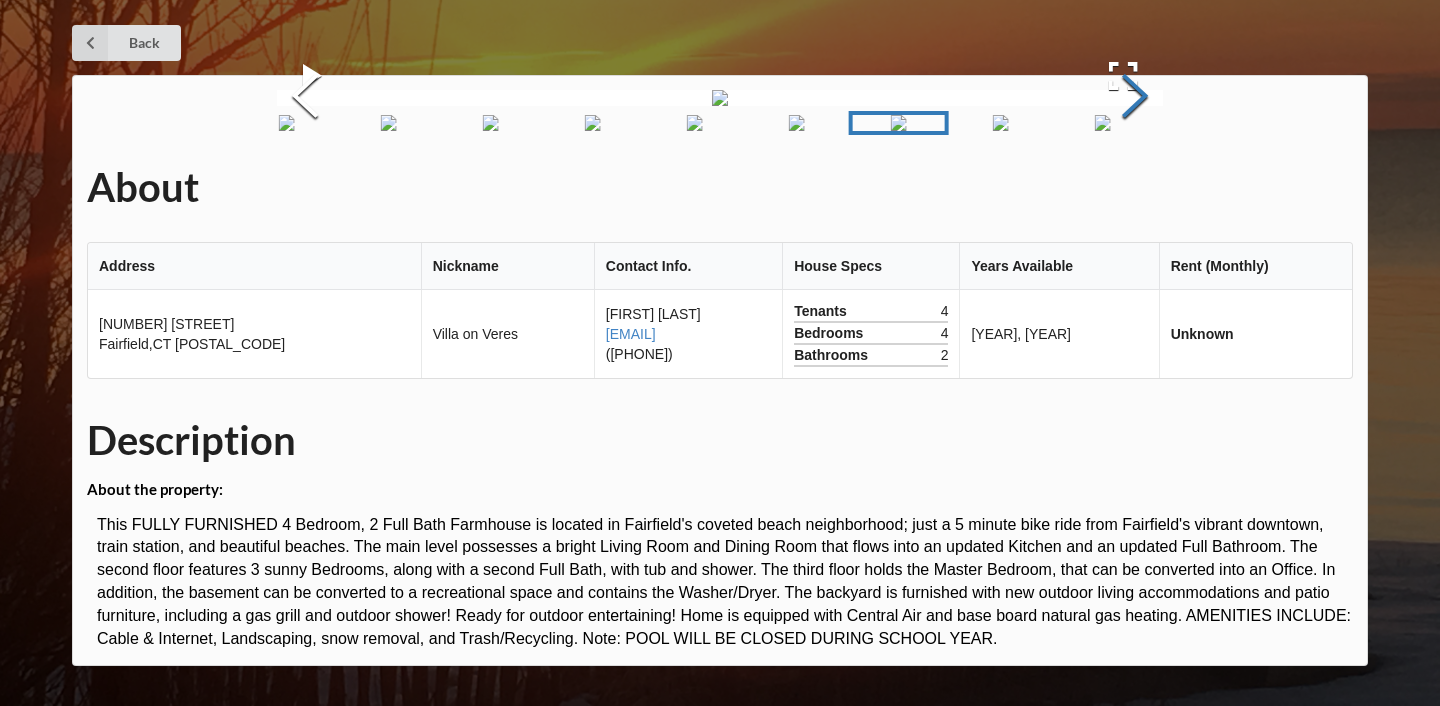 click at bounding box center (1135, 98) 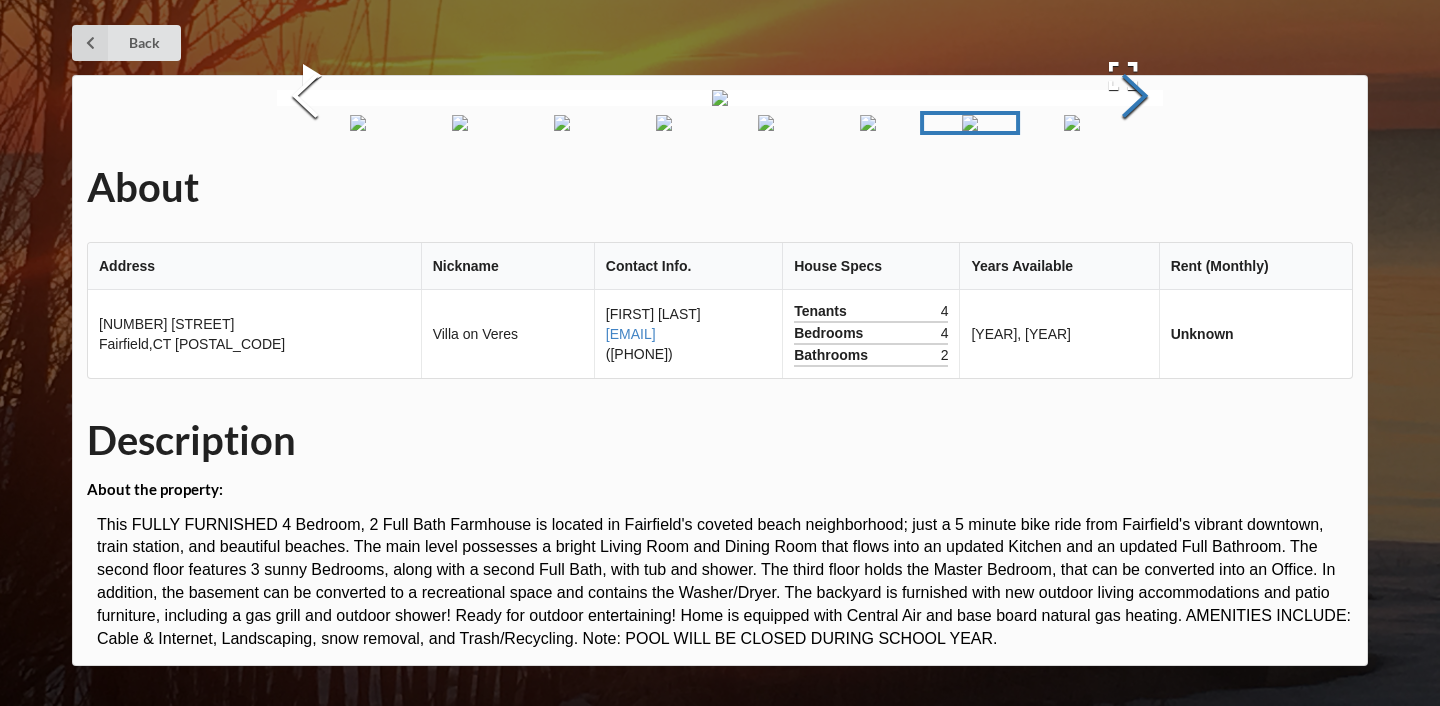 click at bounding box center [1135, 98] 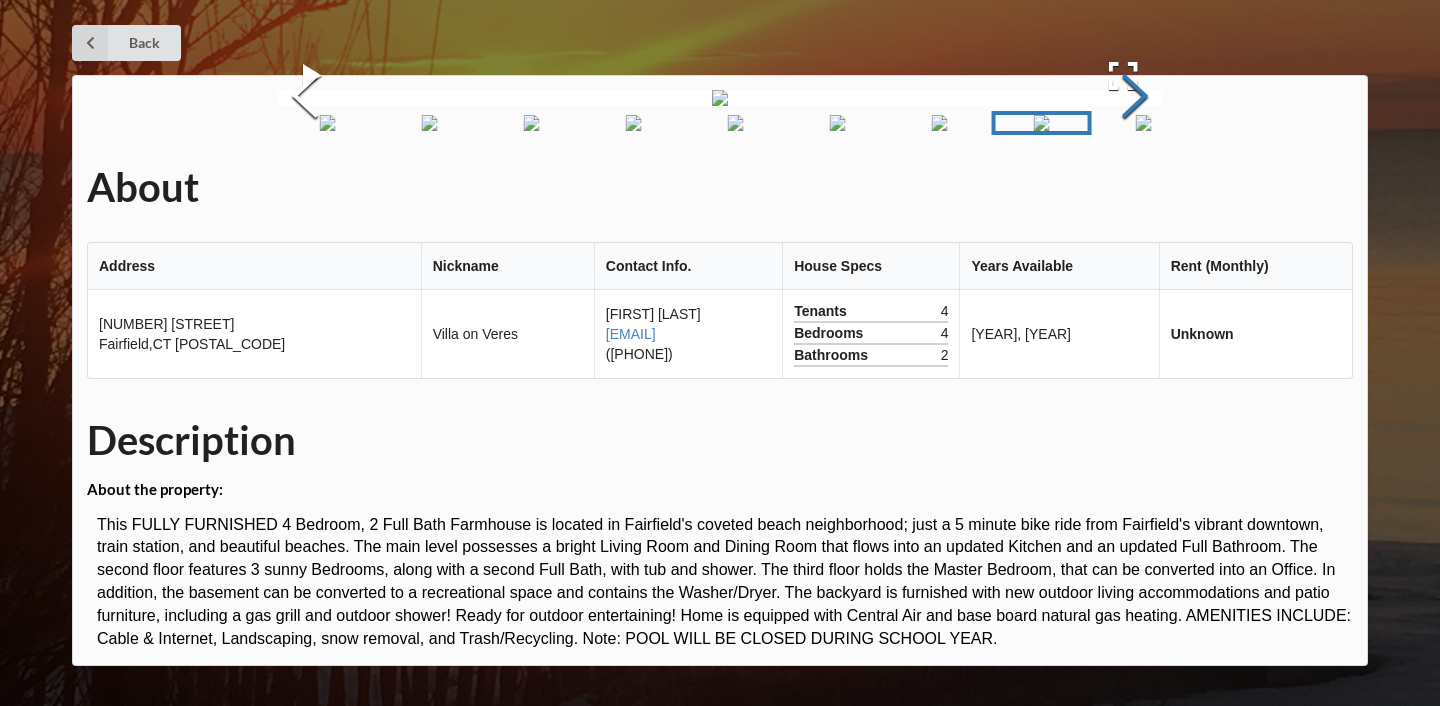 scroll, scrollTop: 235, scrollLeft: 0, axis: vertical 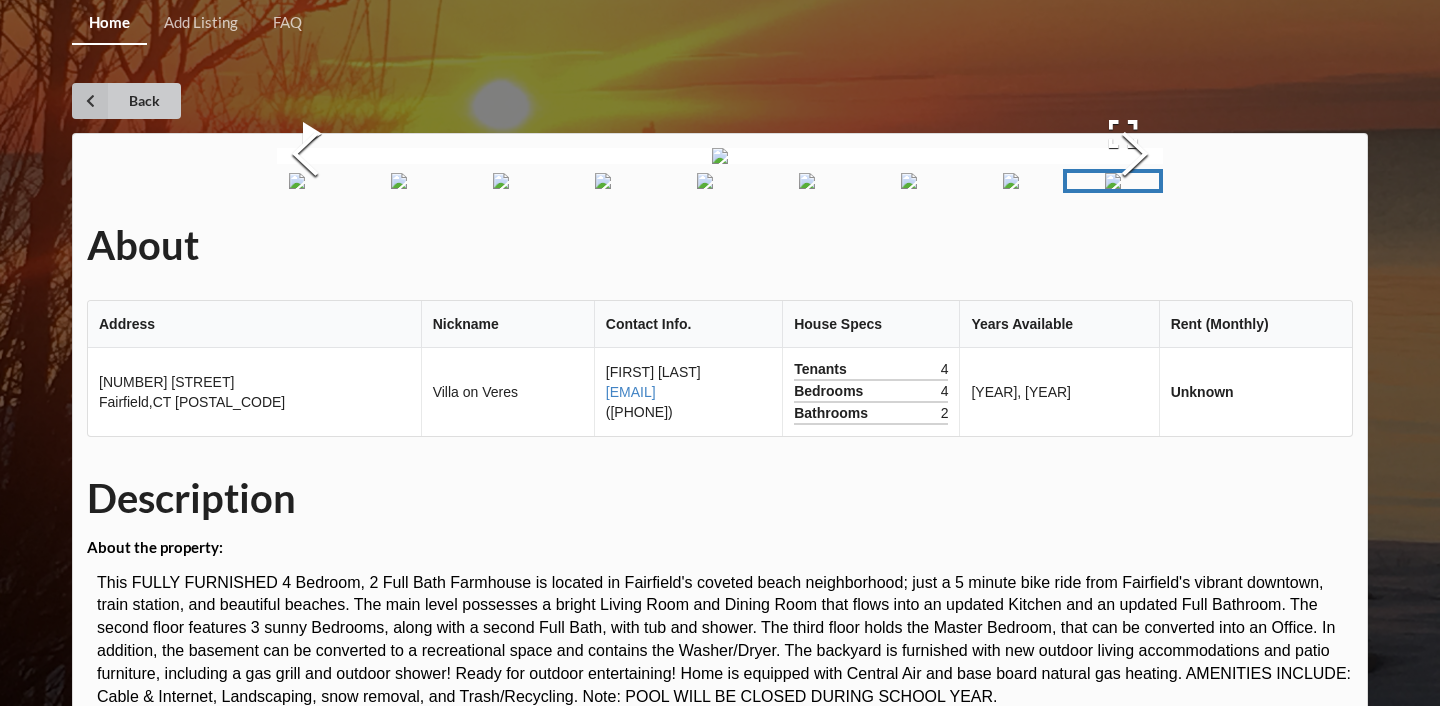 click on "Back" at bounding box center [126, 101] 